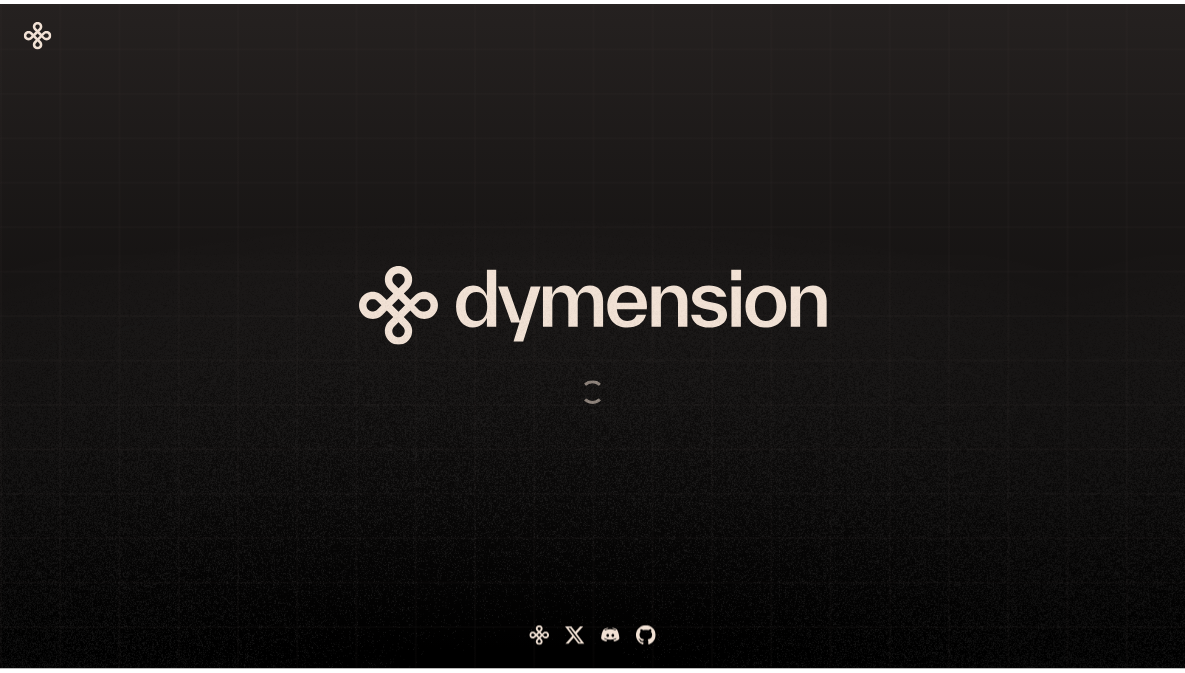 scroll, scrollTop: 0, scrollLeft: 0, axis: both 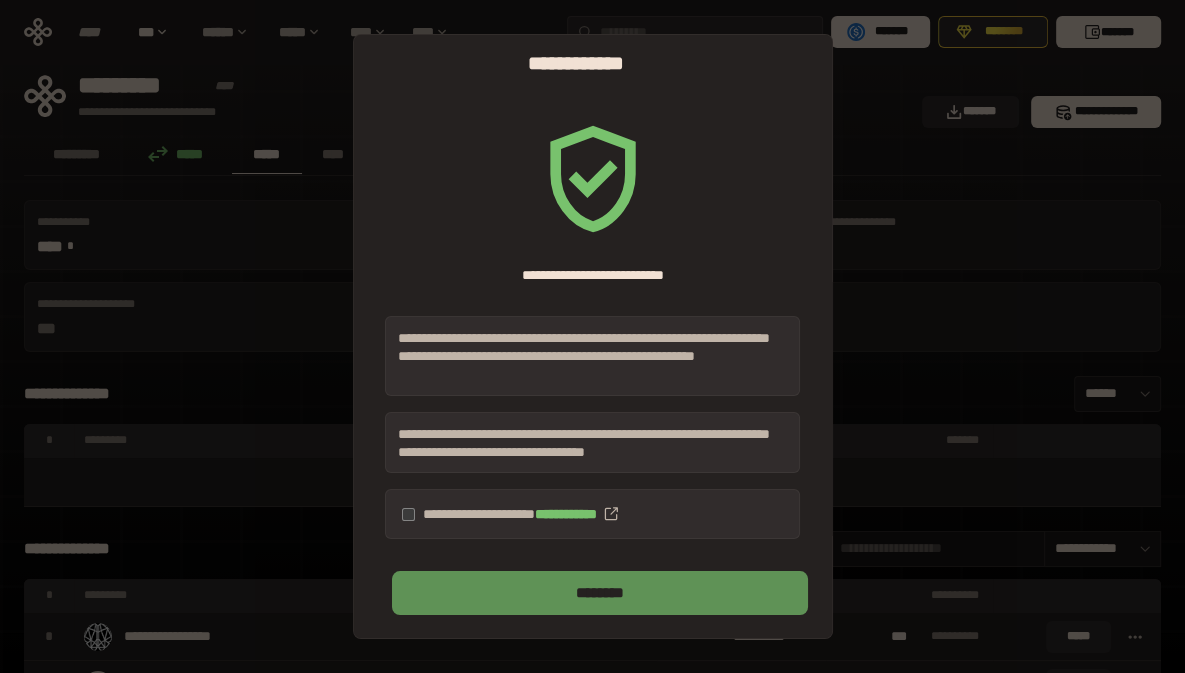 click on "********" at bounding box center [599, 593] 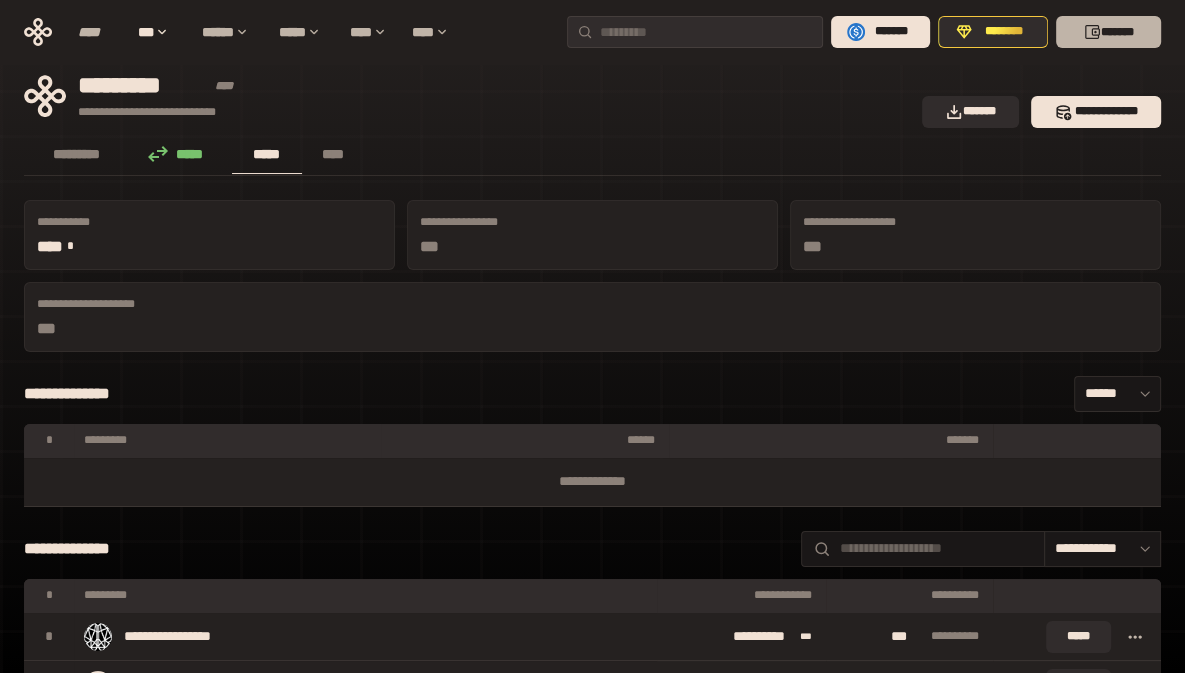 click on "*******" at bounding box center (1108, 32) 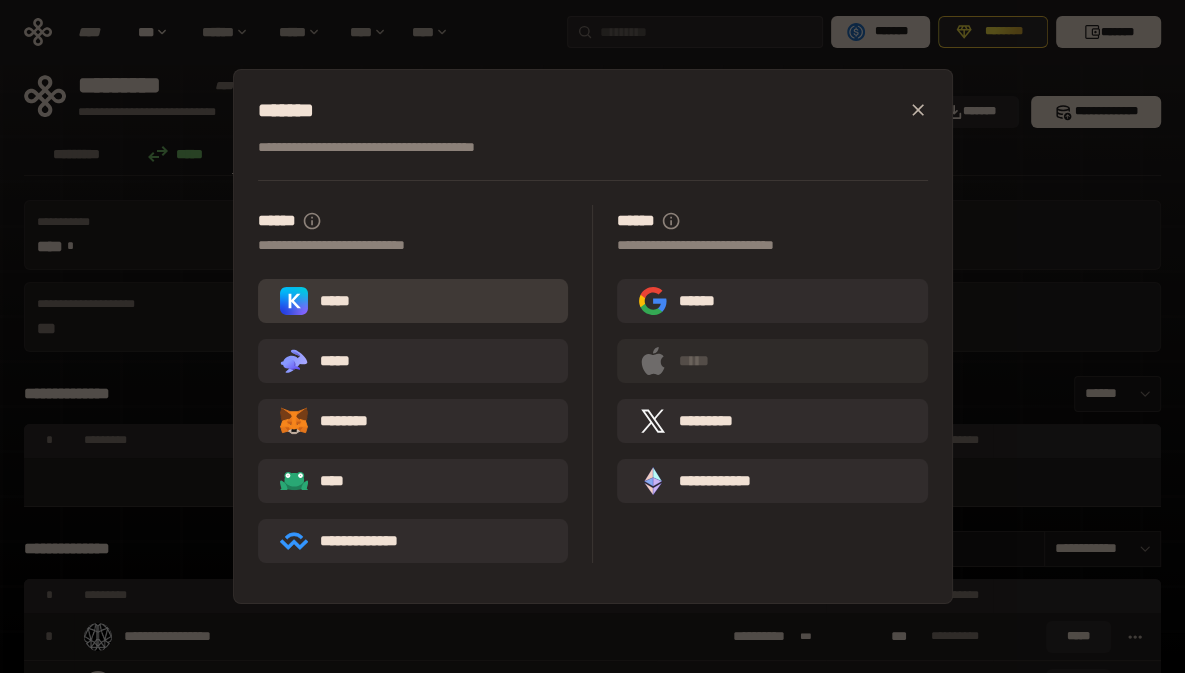click on "*****" at bounding box center [413, 301] 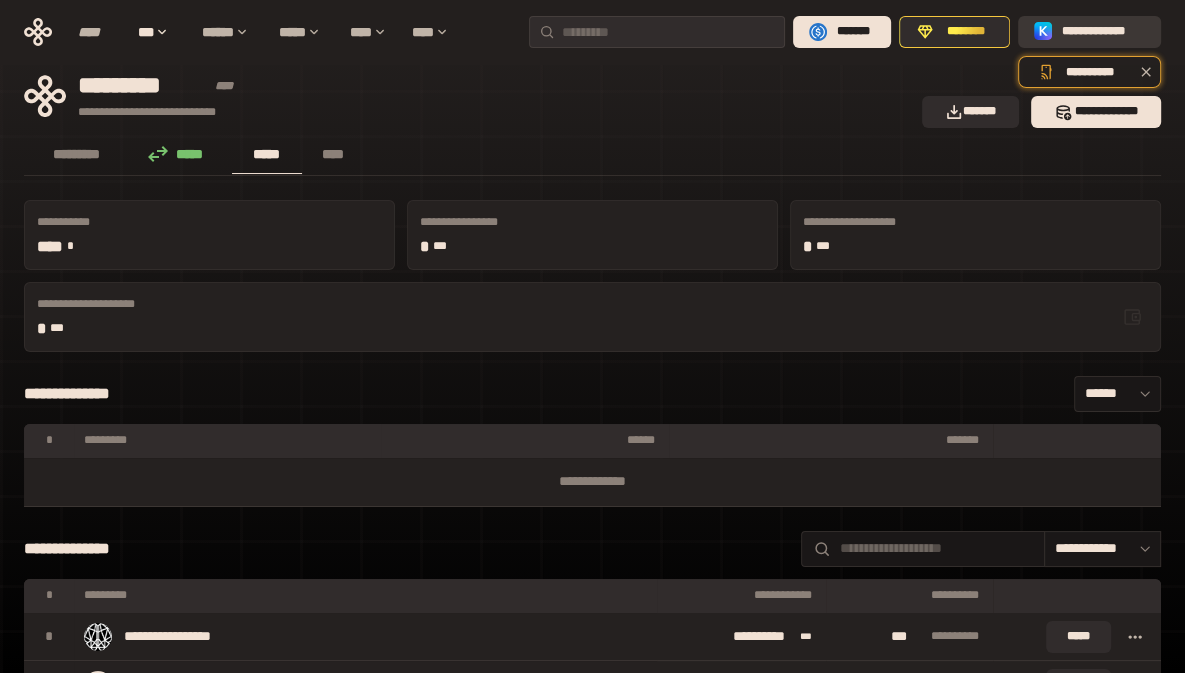 click 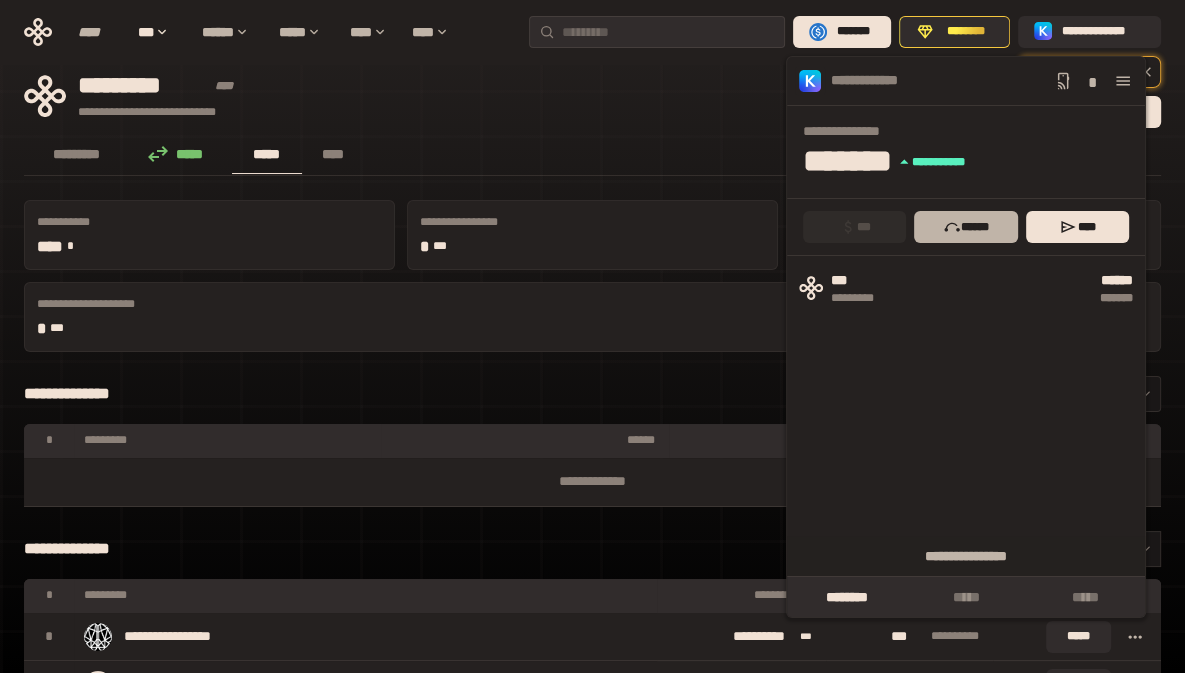click 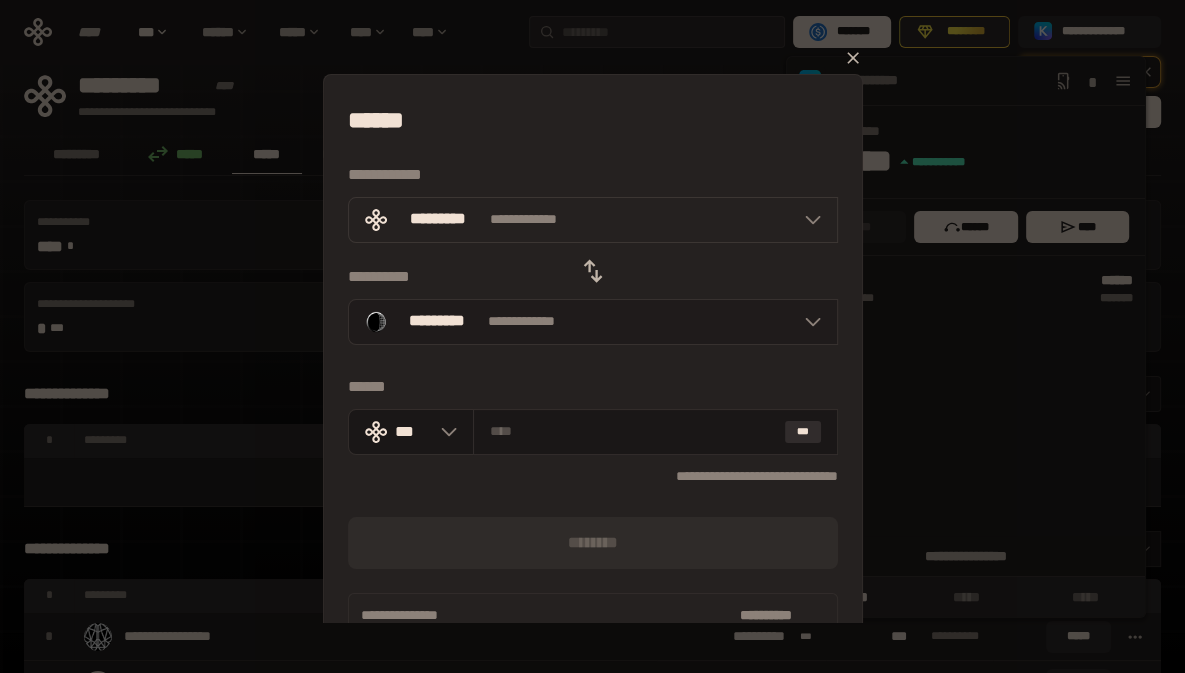 click on "**********" at bounding box center [593, 322] 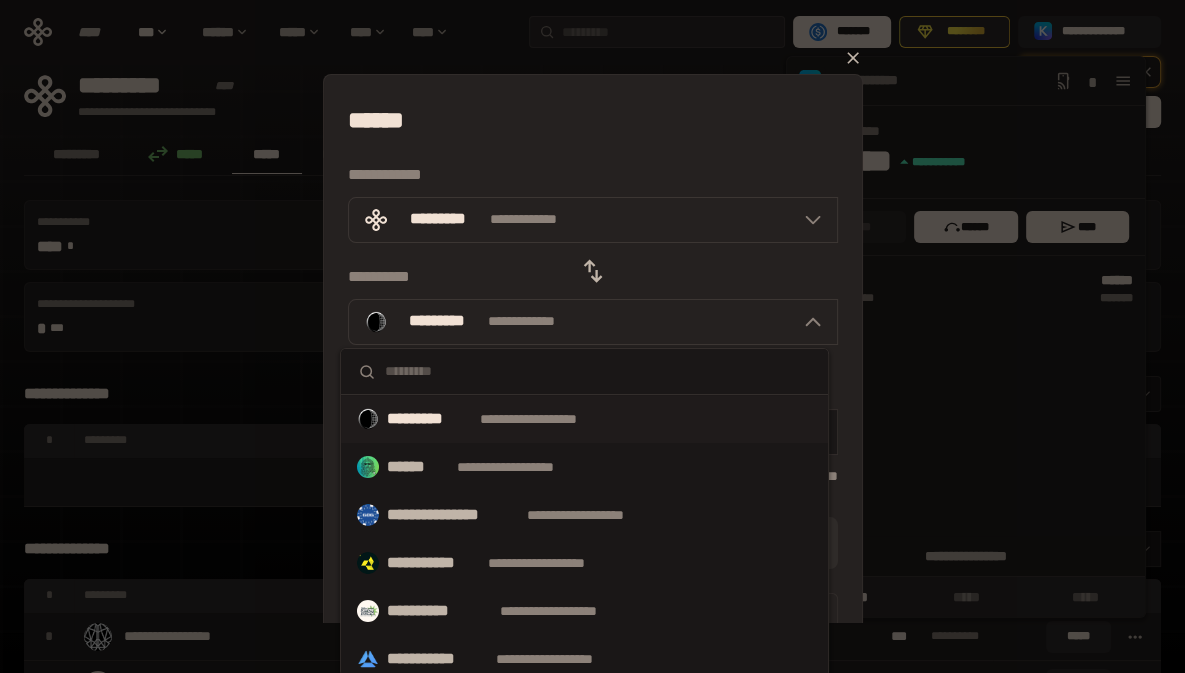 click at bounding box center (584, 372) 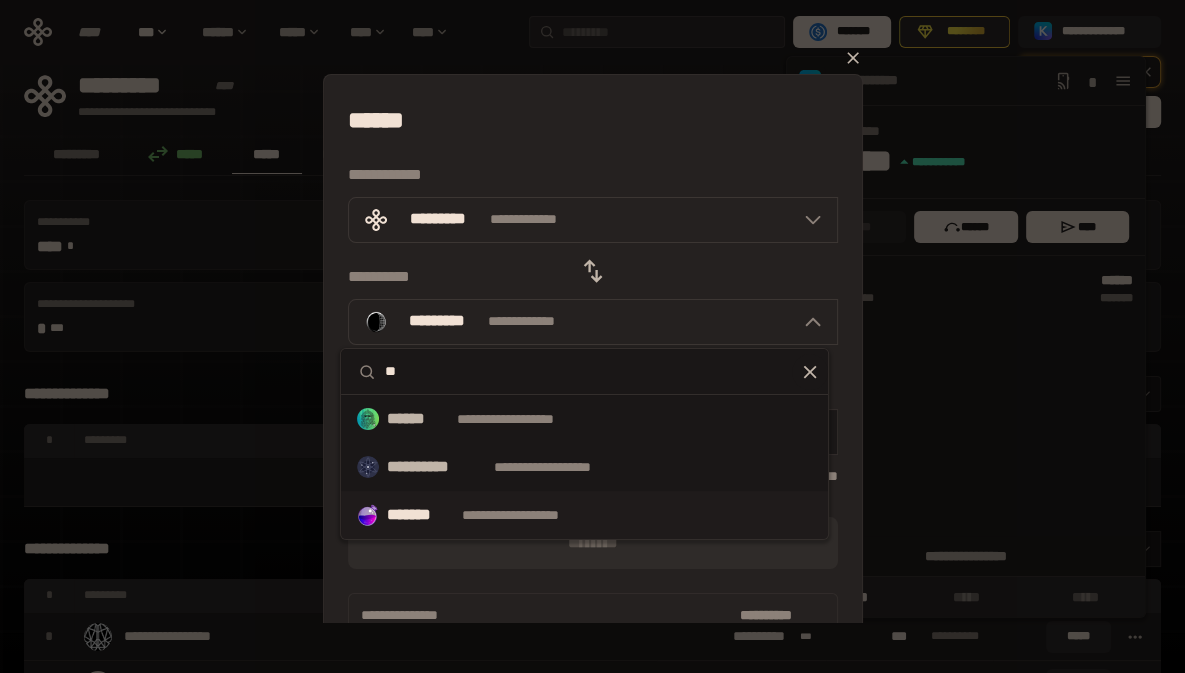 type on "**" 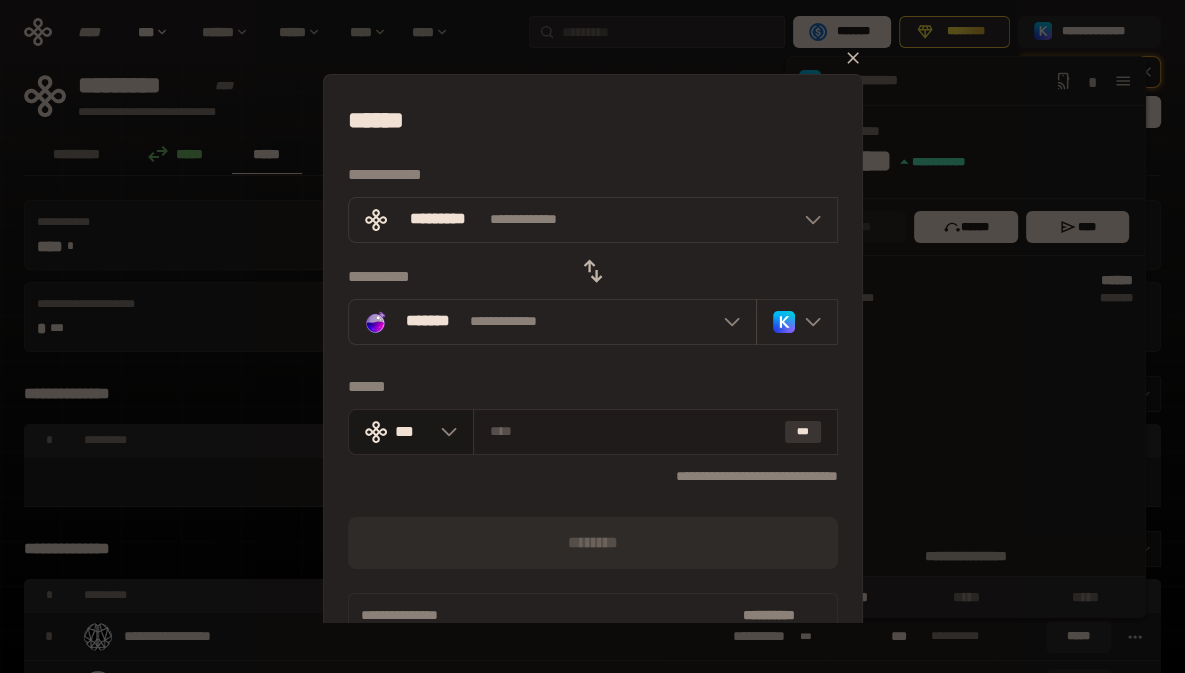 click on "***" at bounding box center (803, 432) 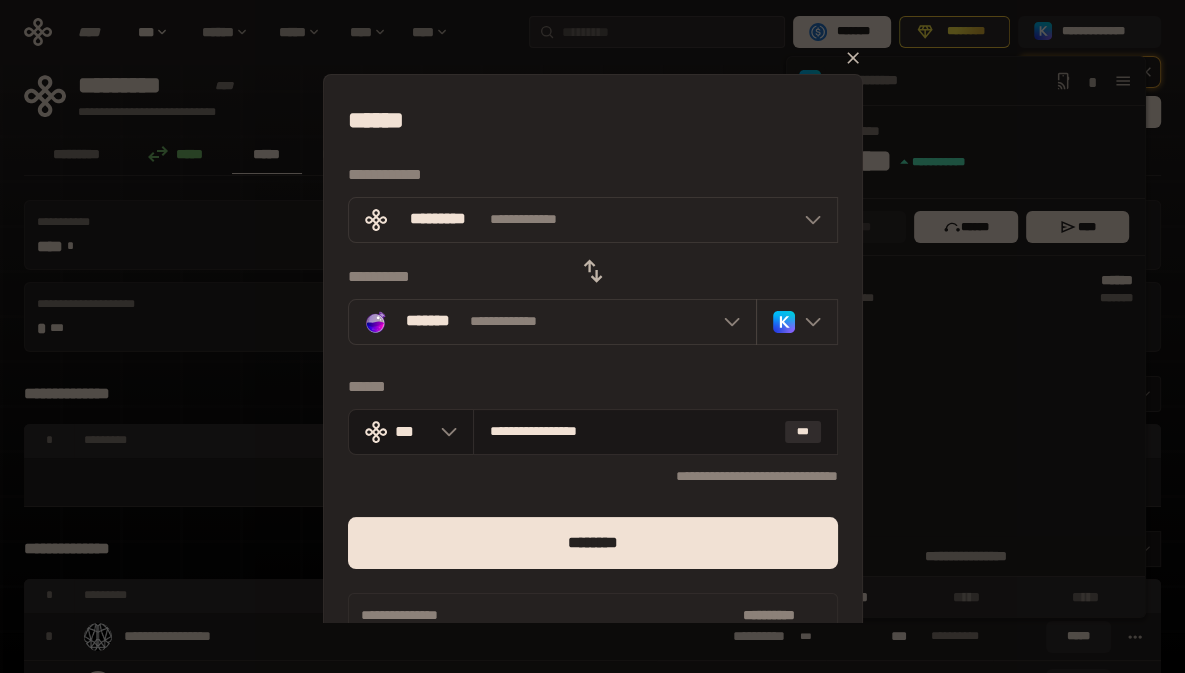 scroll, scrollTop: 61, scrollLeft: 0, axis: vertical 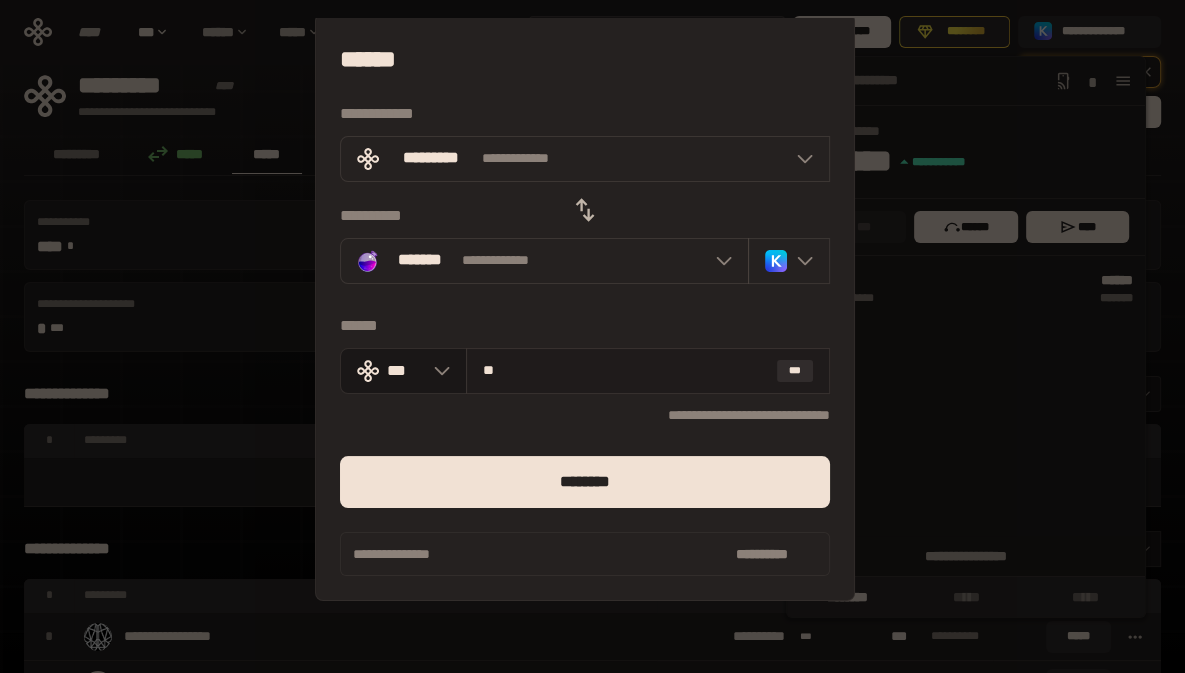 type on "*" 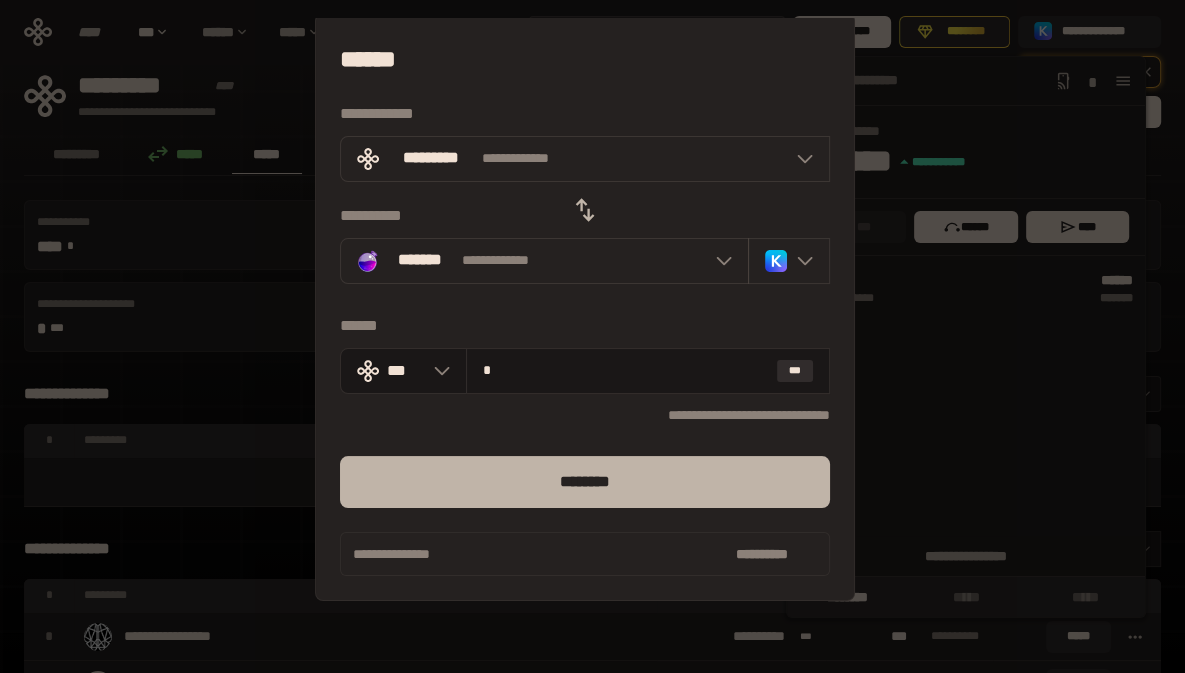 type on "*" 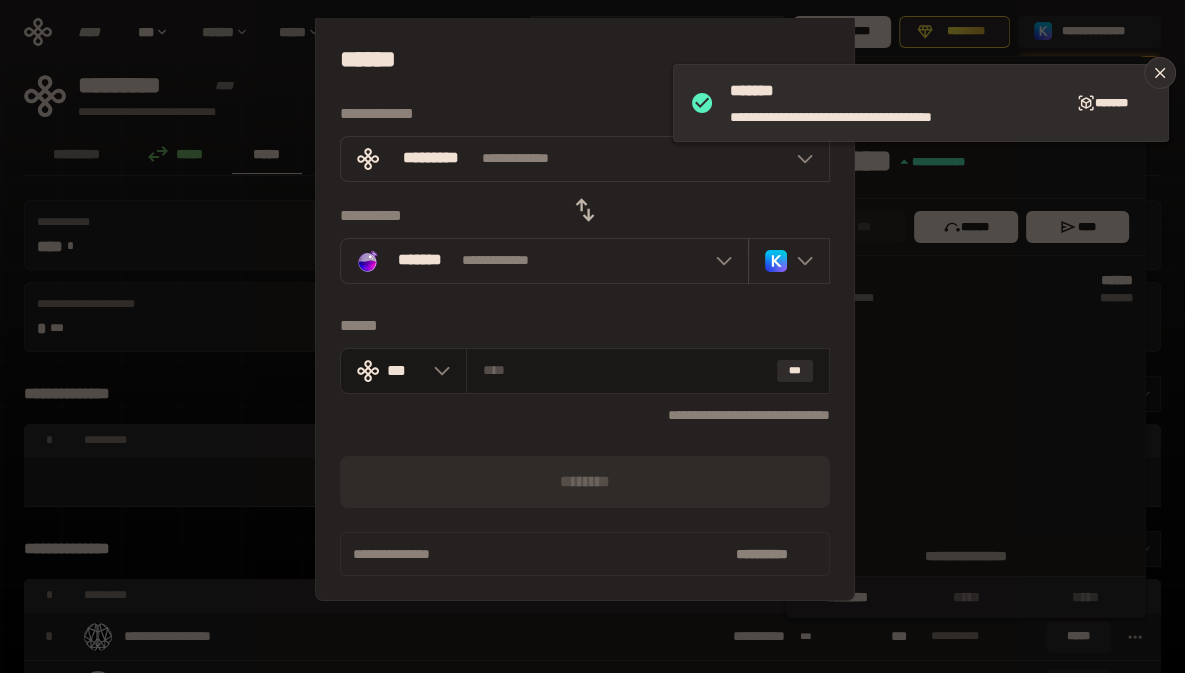 click on "[FIRST] [LAST] [EMAIL]" at bounding box center [585, 462] 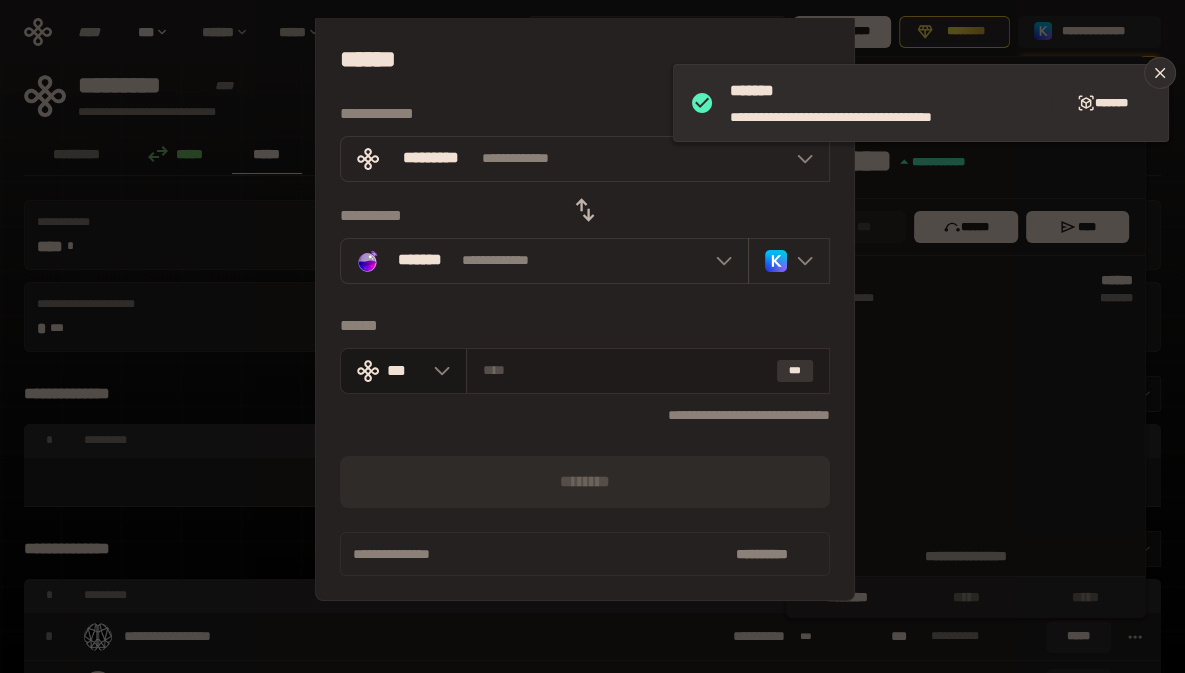 click on "***" at bounding box center [795, 371] 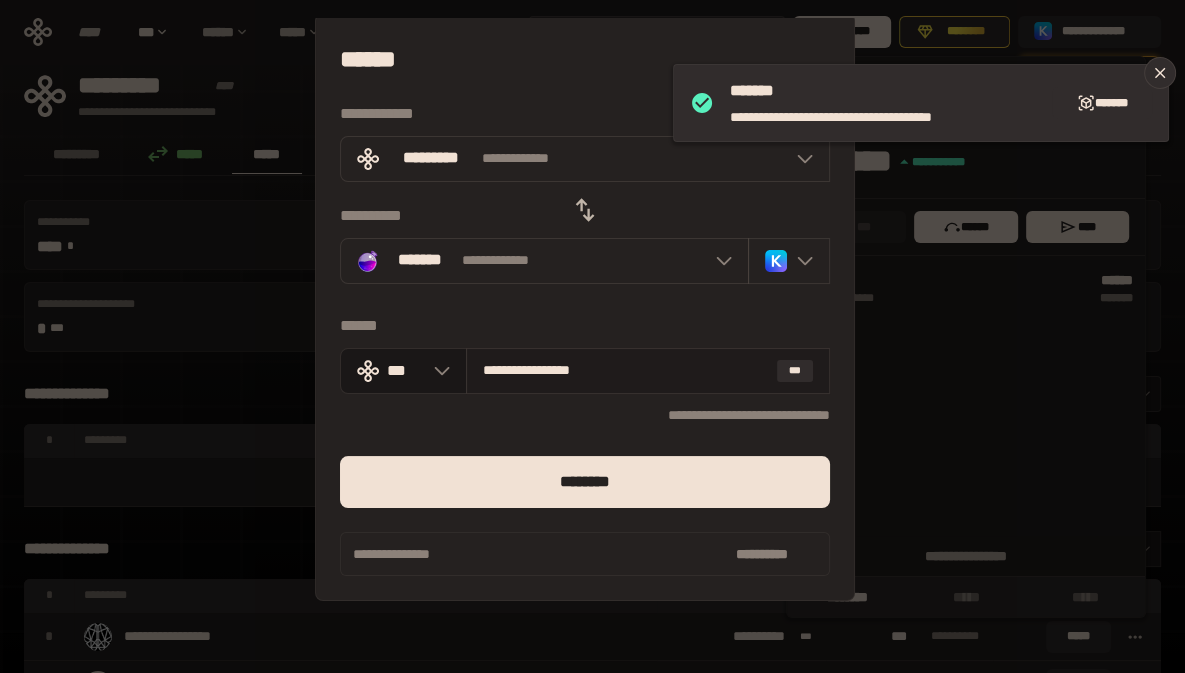click on "**********" at bounding box center [626, 370] 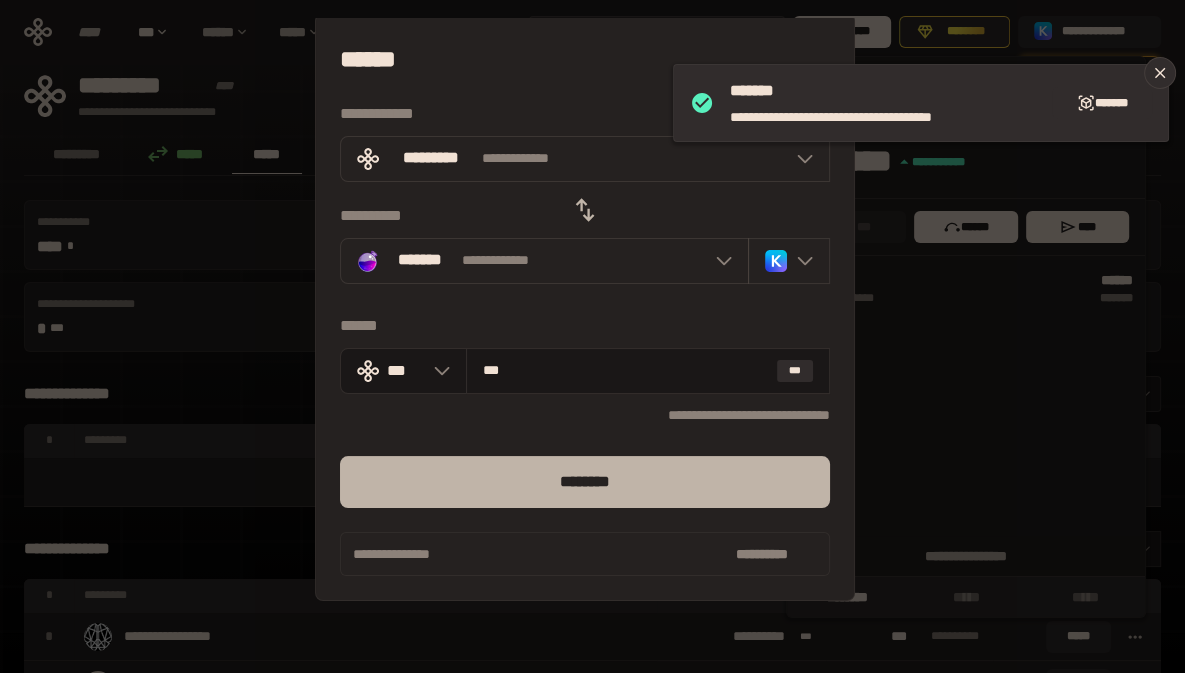 type on "***" 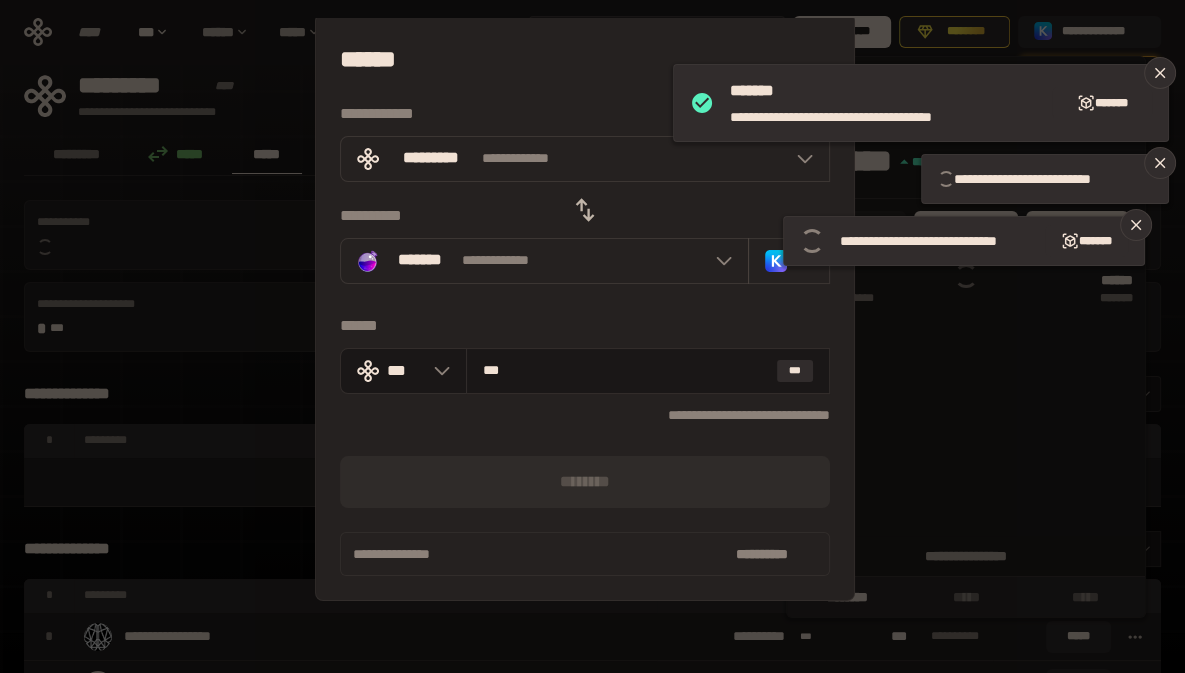 type 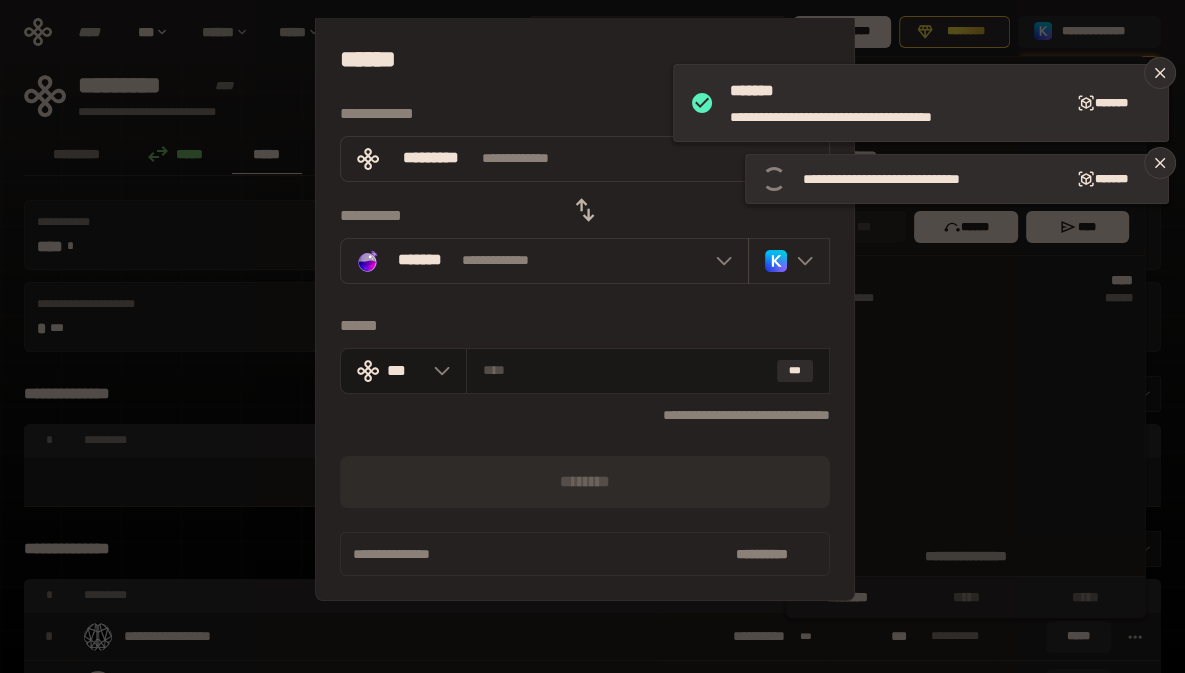 click on "[NUMBER] [STREET], [CITY], [STATE] [ZIP]" at bounding box center [592, 336] 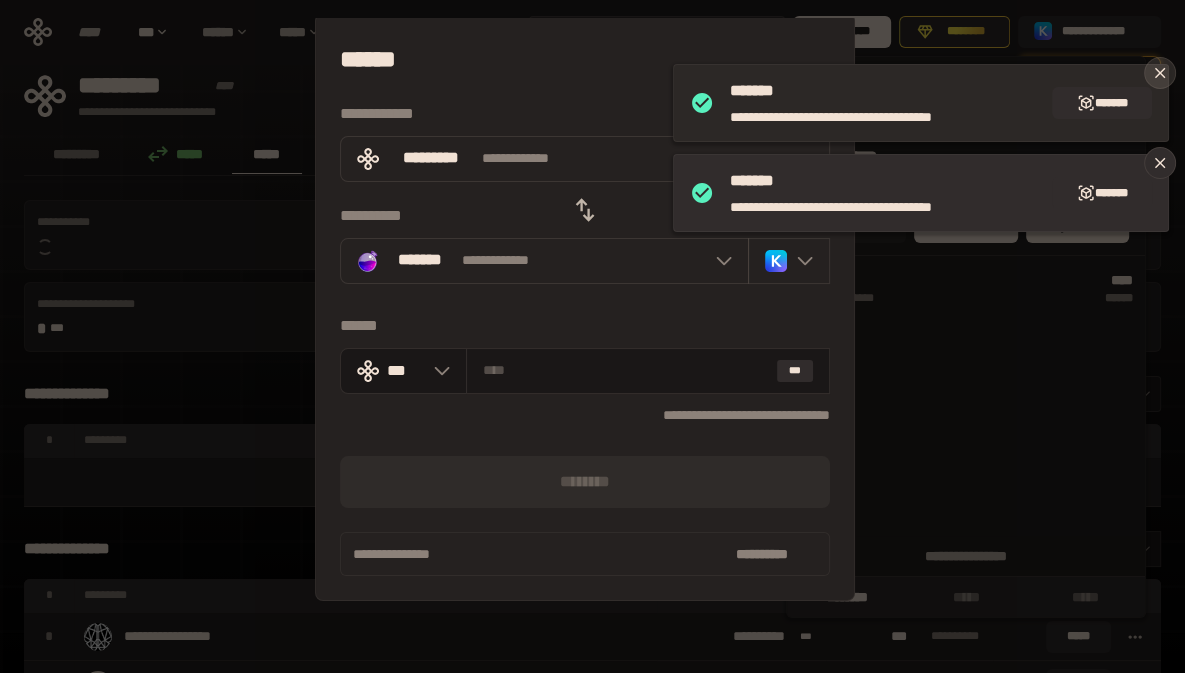 click 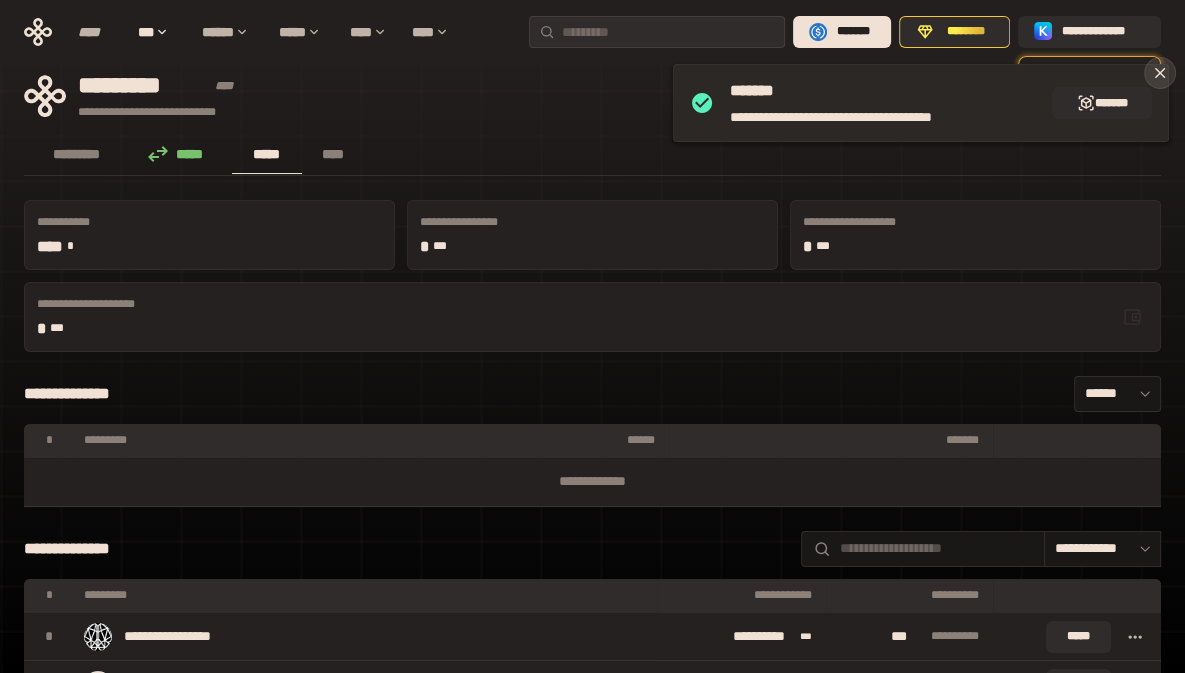 click 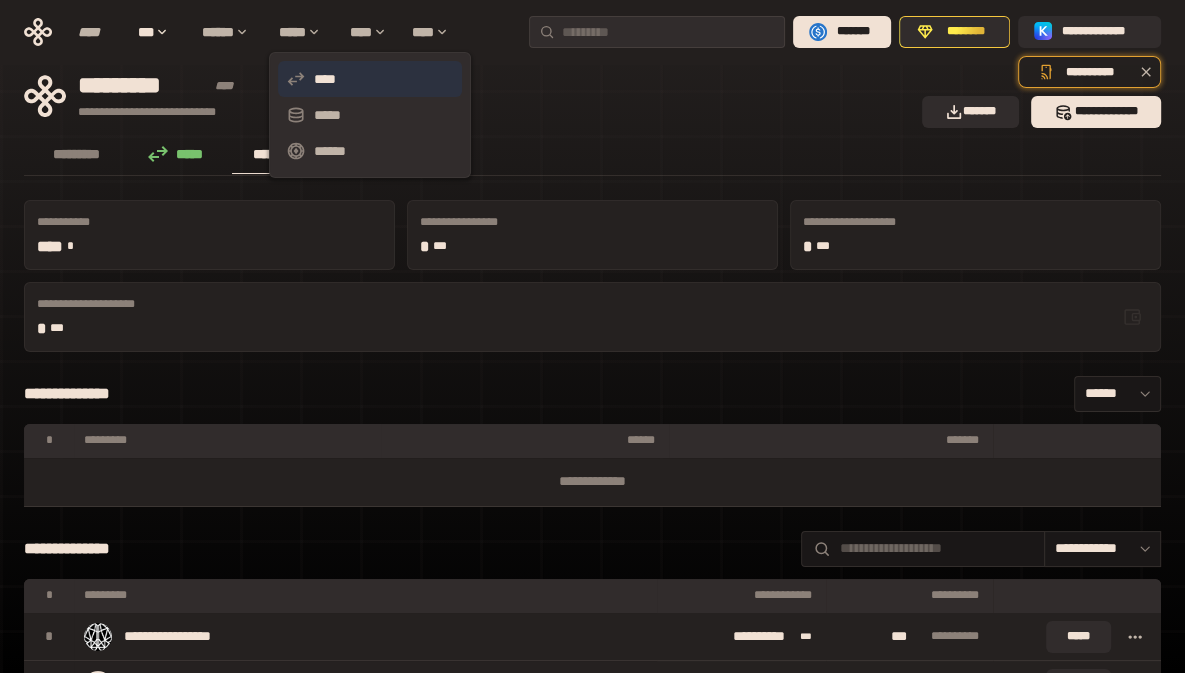 click on "****" at bounding box center (370, 79) 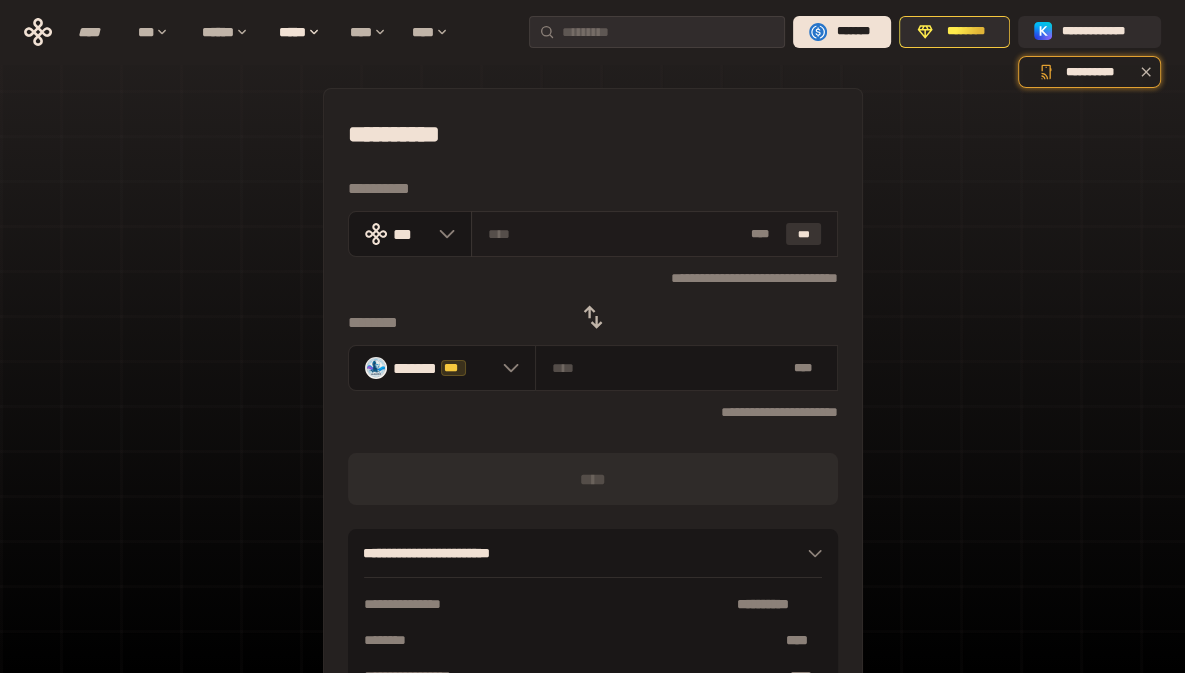 click on "***" at bounding box center [804, 234] 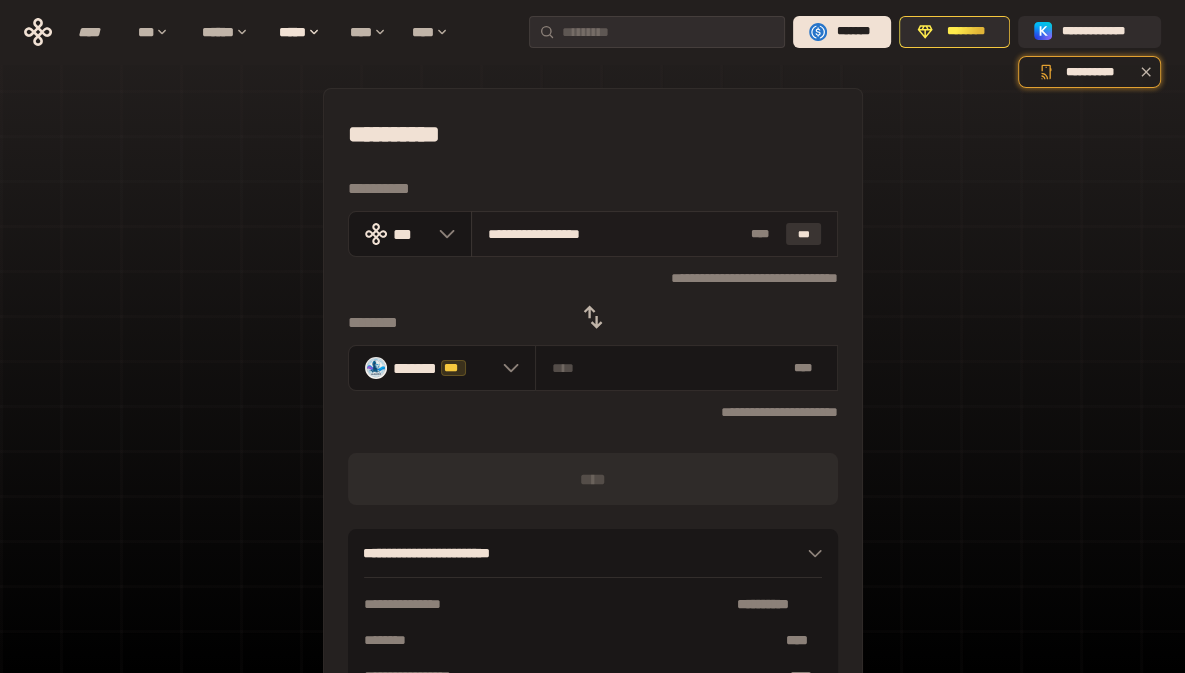 type on "**********" 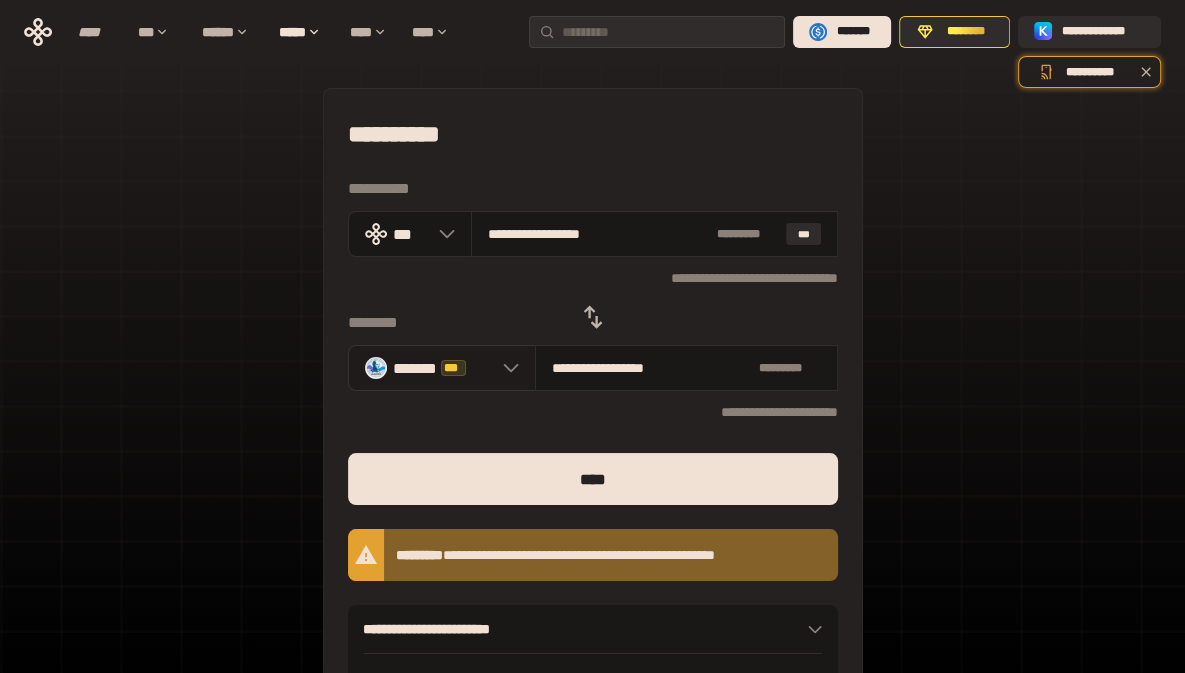 click 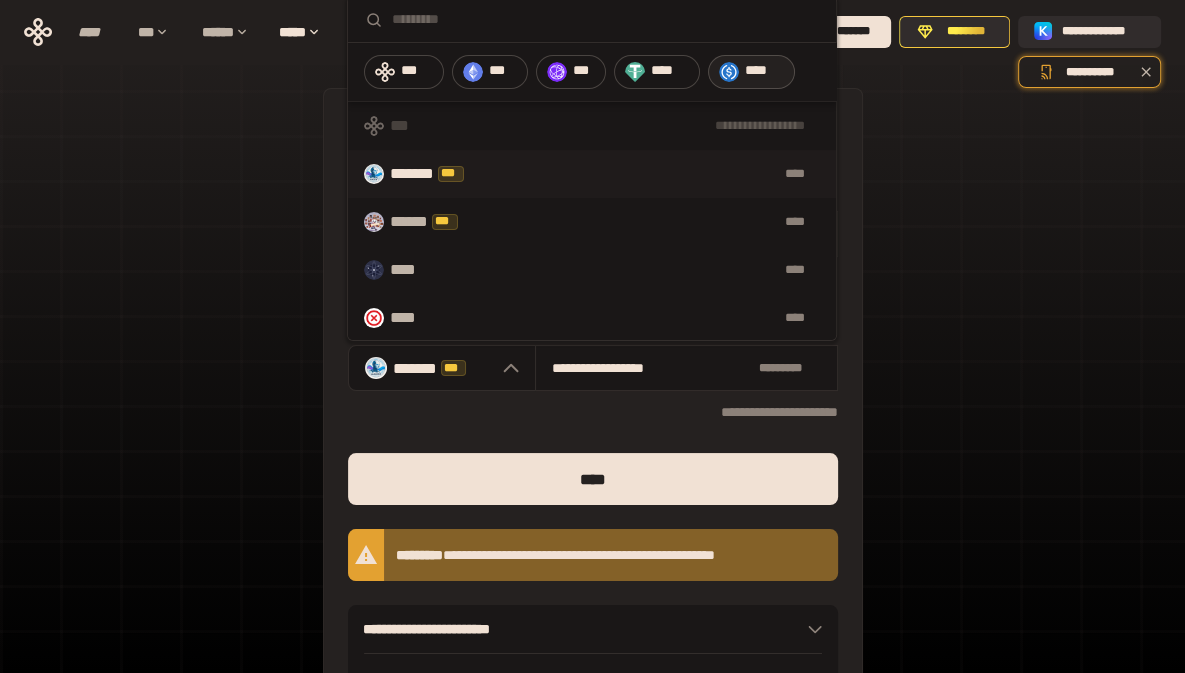 click on "****" at bounding box center [765, 71] 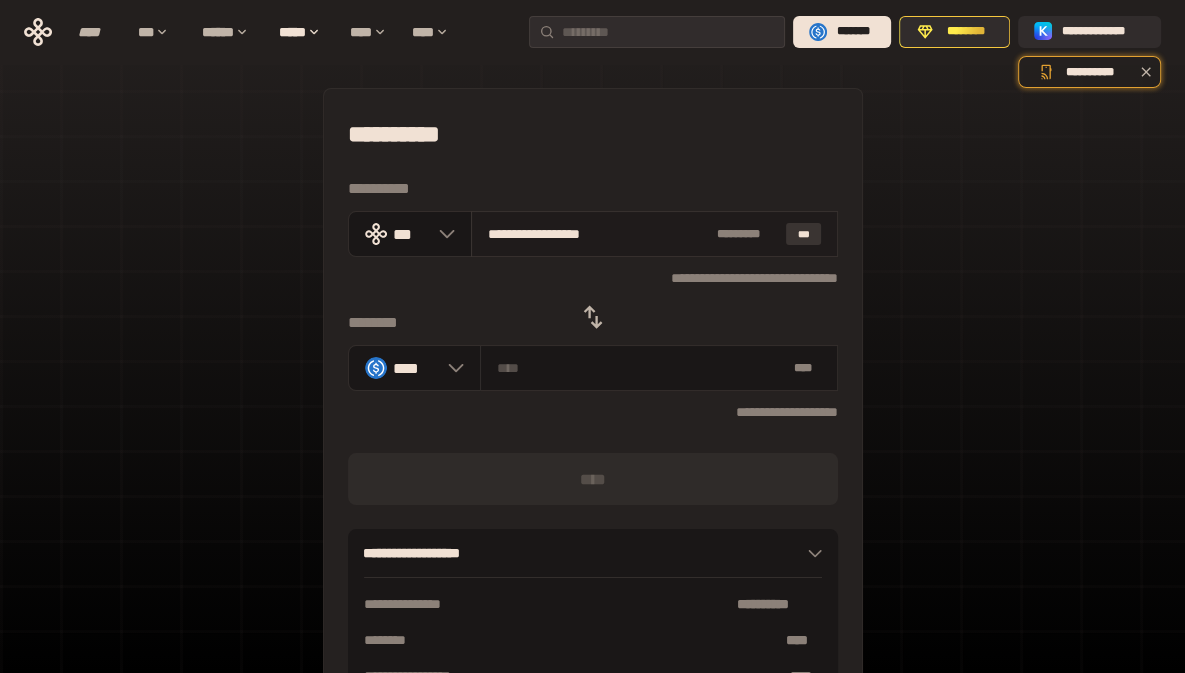 click on "***" at bounding box center [804, 234] 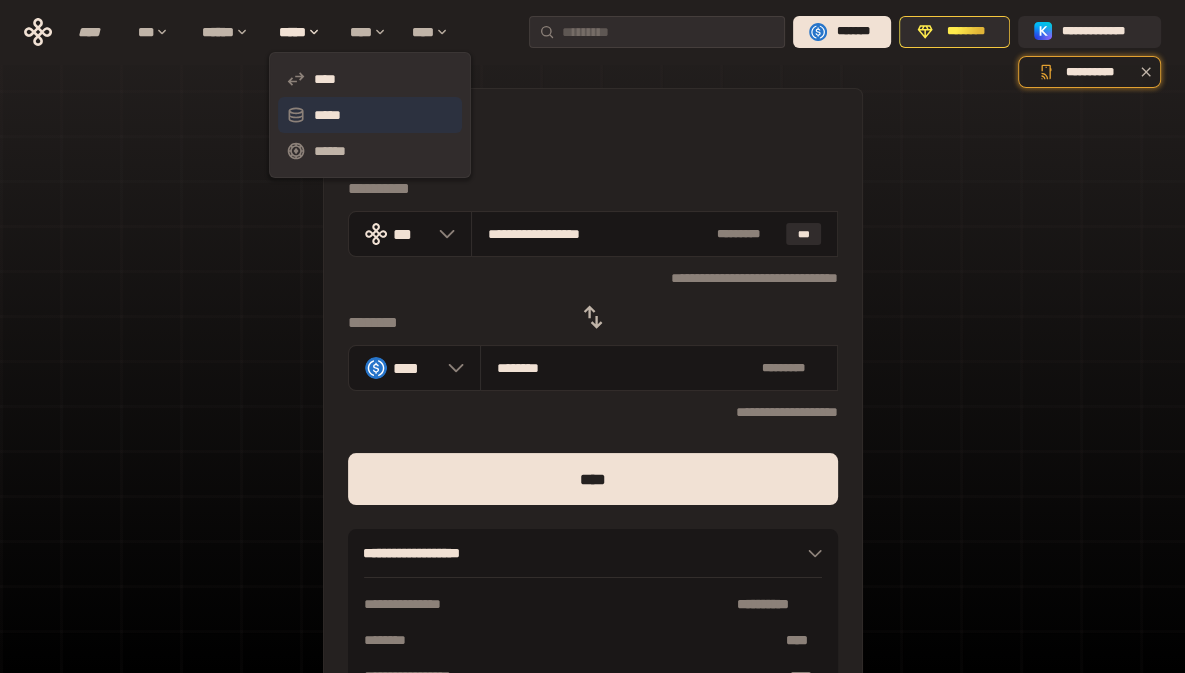 click 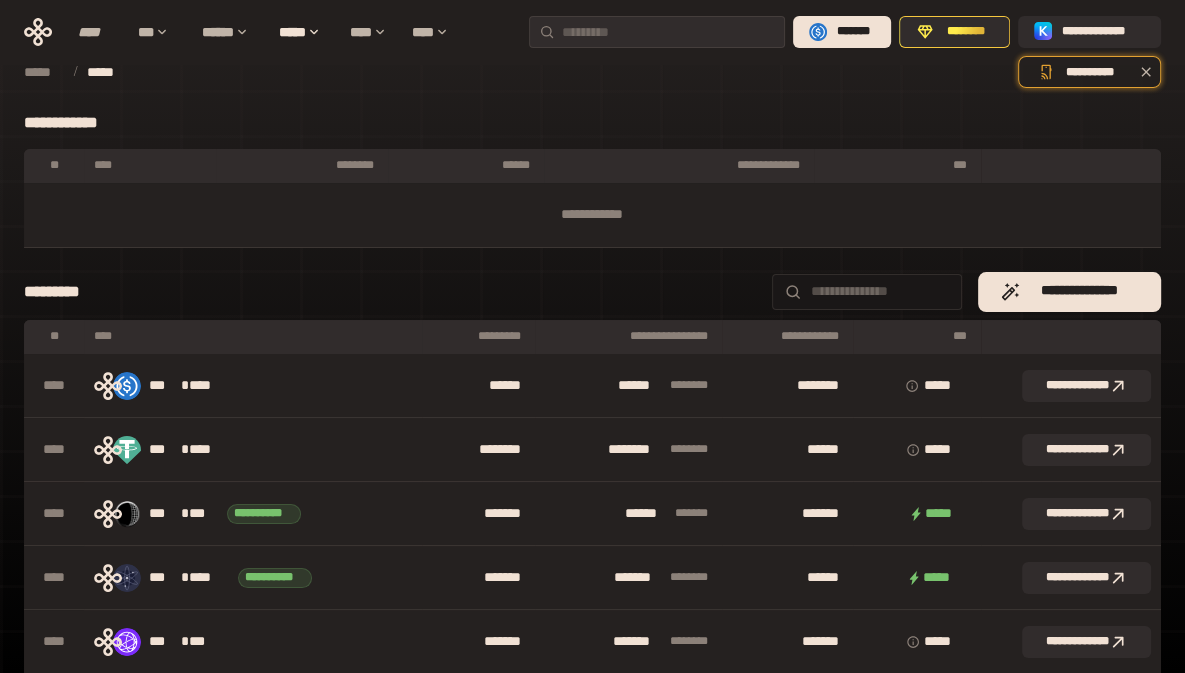 click on "**********" at bounding box center [592, 123] 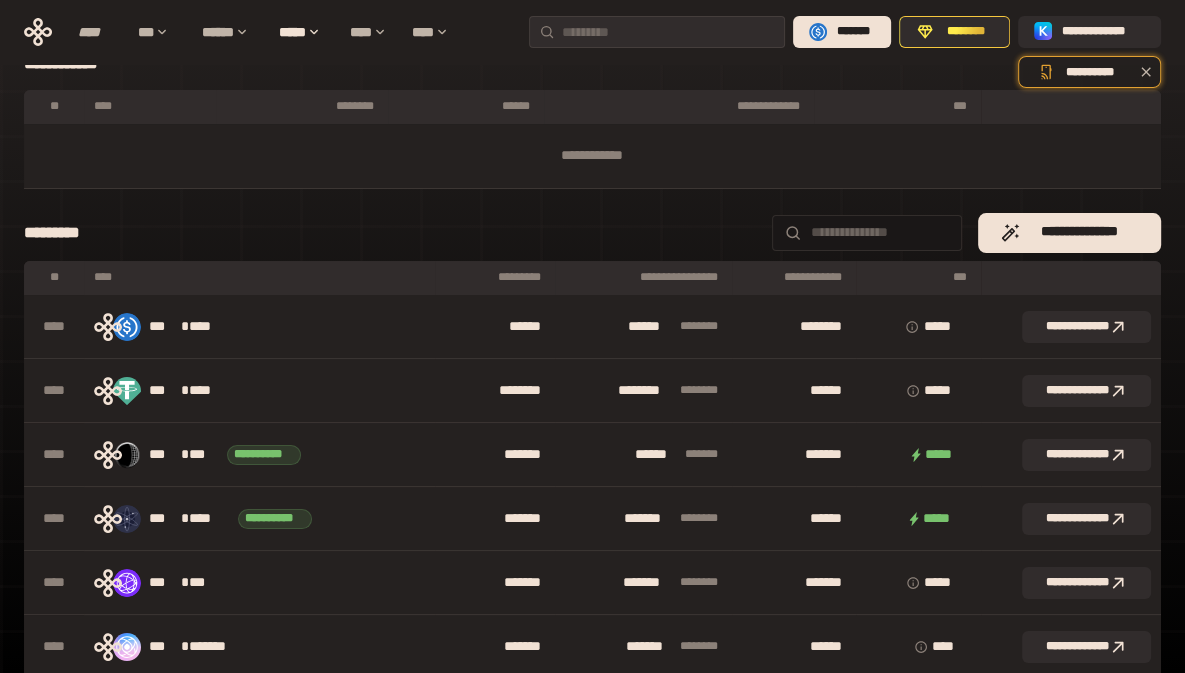scroll, scrollTop: 0, scrollLeft: 0, axis: both 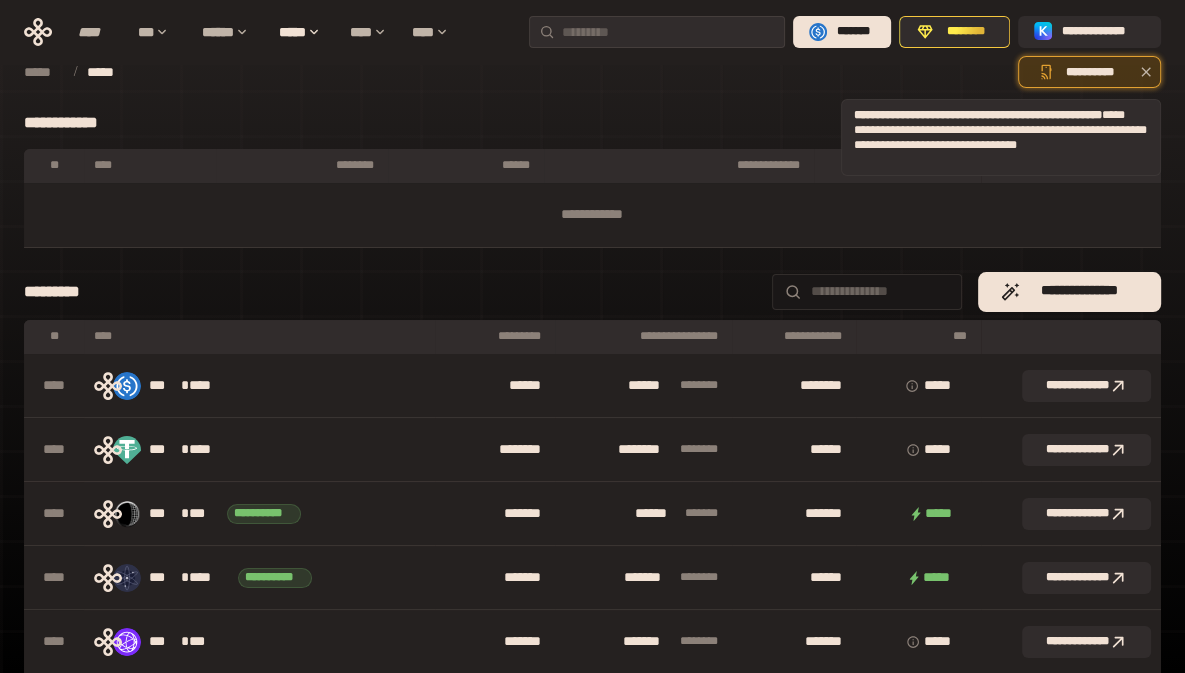 click 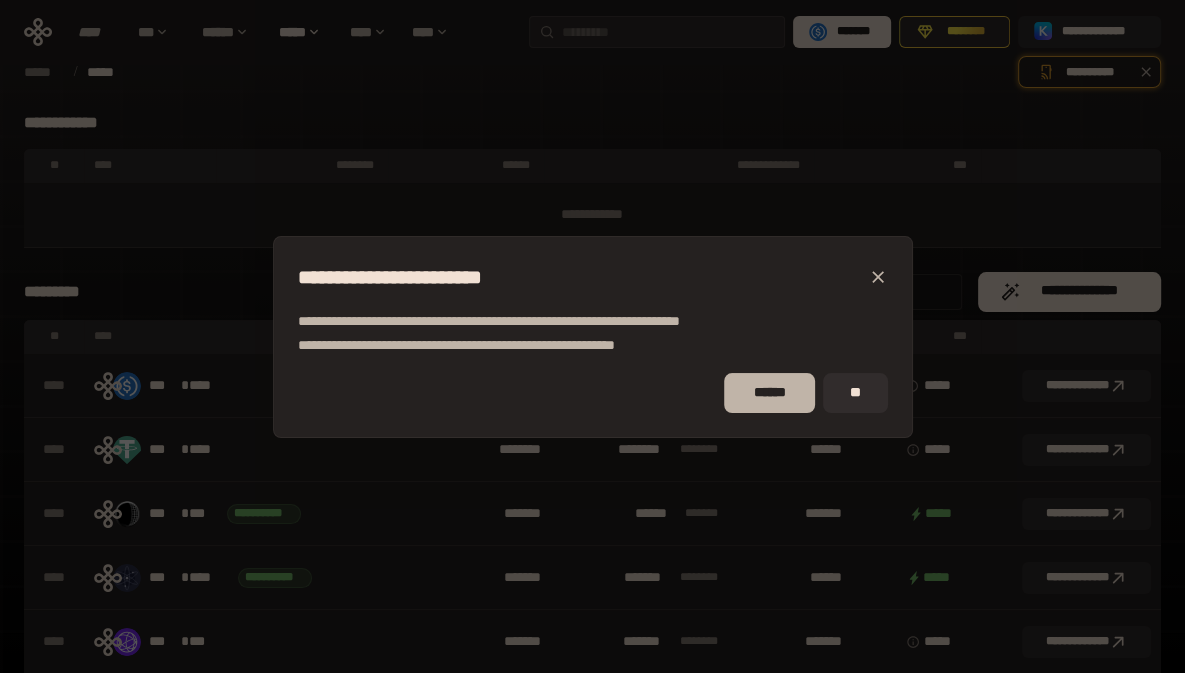 click on "******" at bounding box center [769, 393] 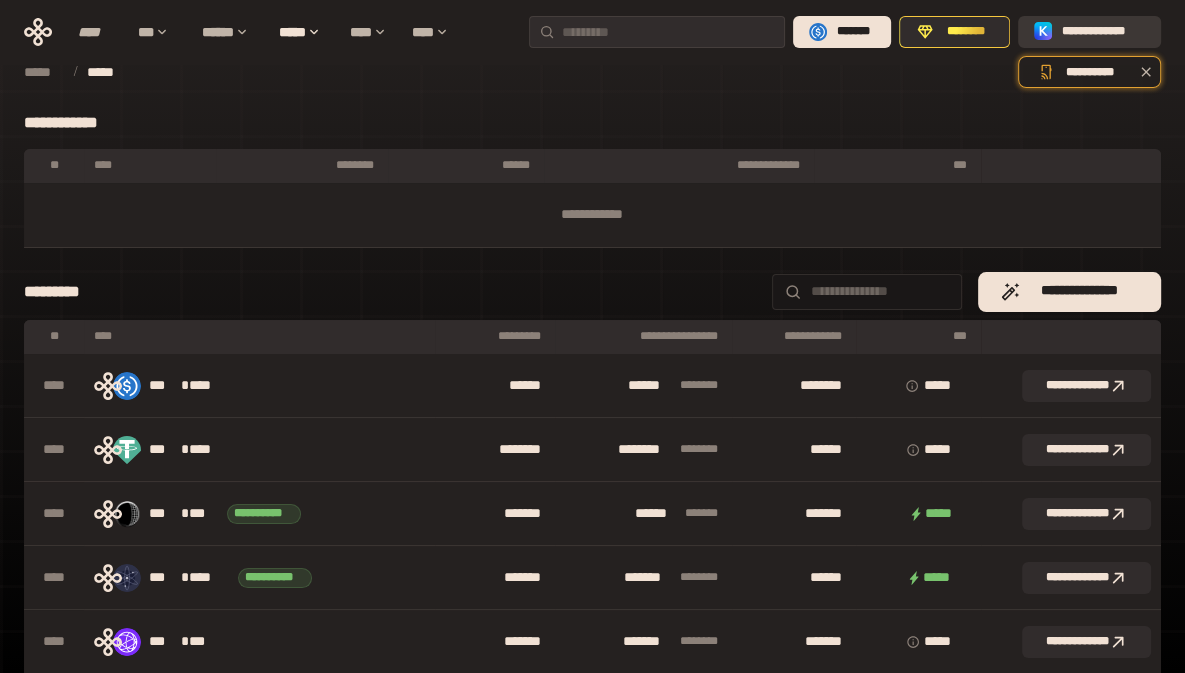 click on "**********" at bounding box center (1103, 32) 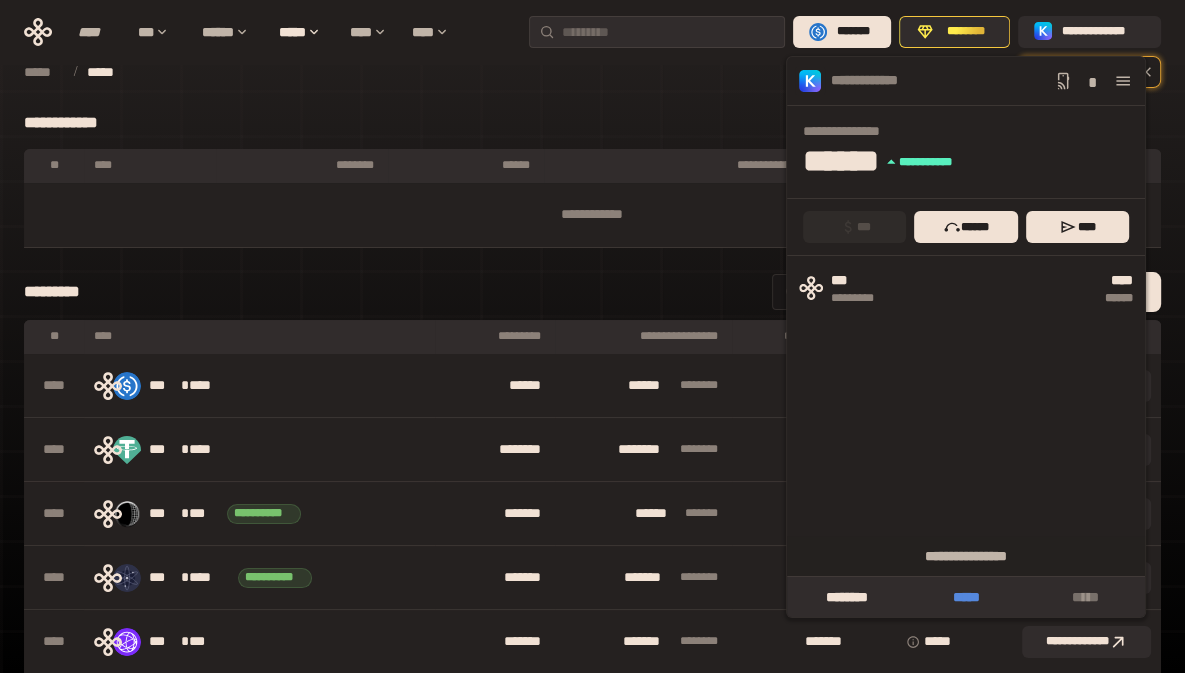 click on "*****" at bounding box center [965, 597] 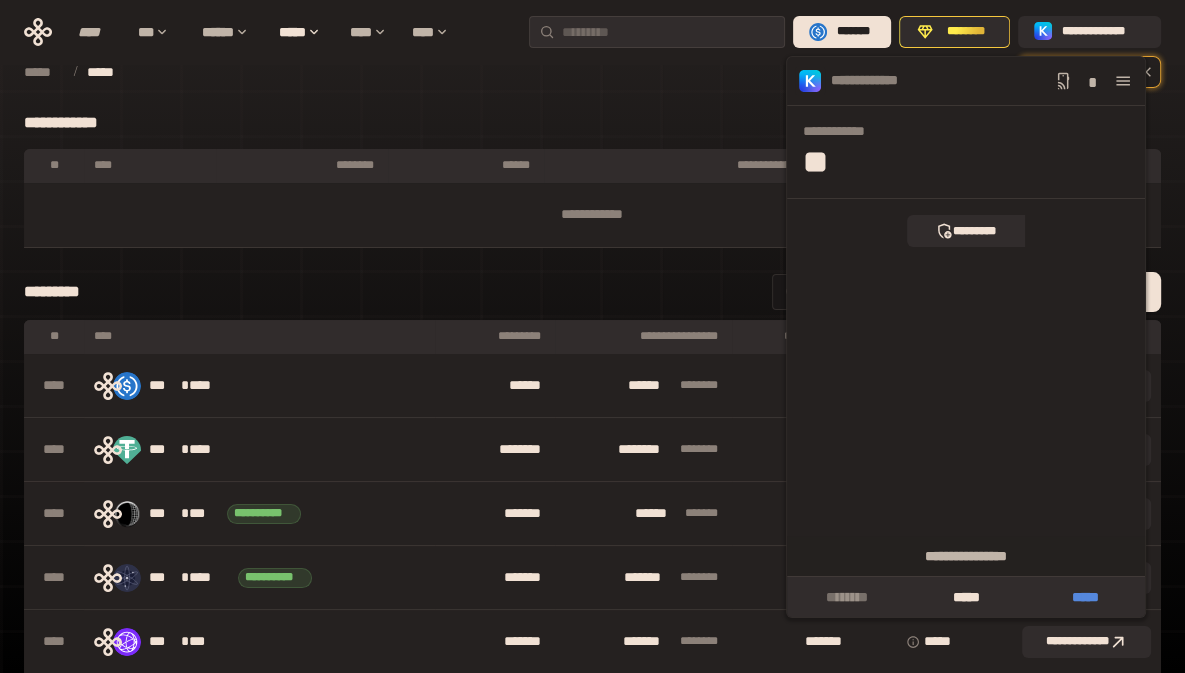 click on "*****" at bounding box center (1085, 597) 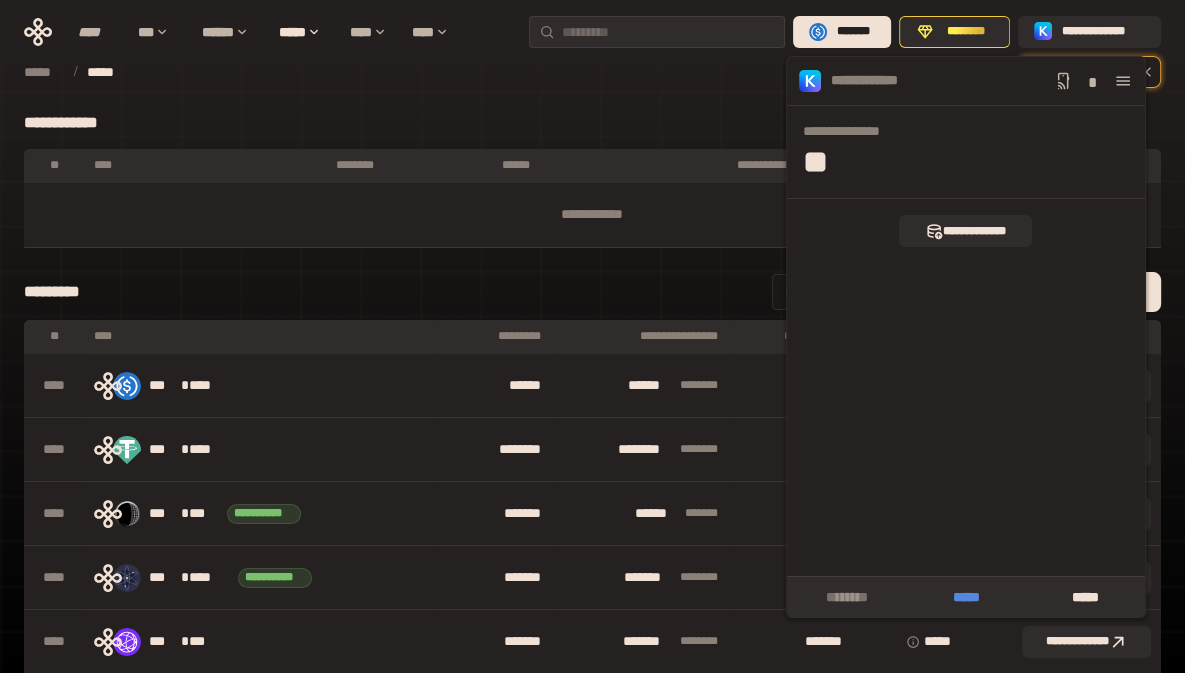click on "*****" at bounding box center (965, 597) 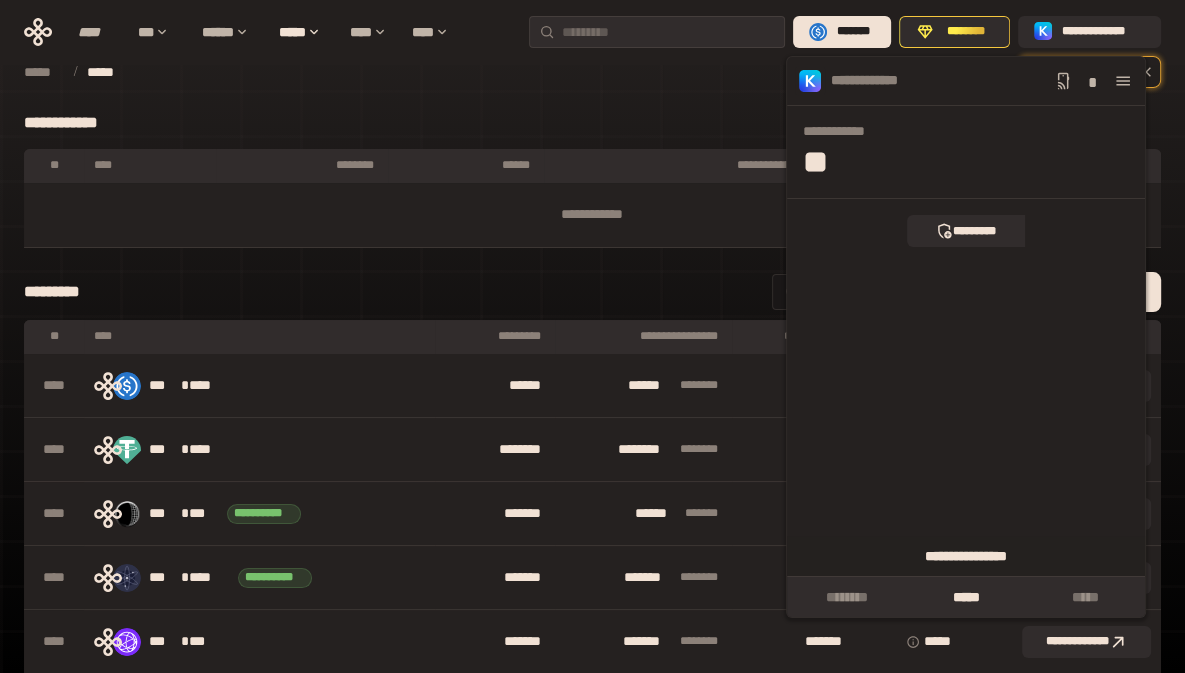 click on "**********" at bounding box center (966, 556) 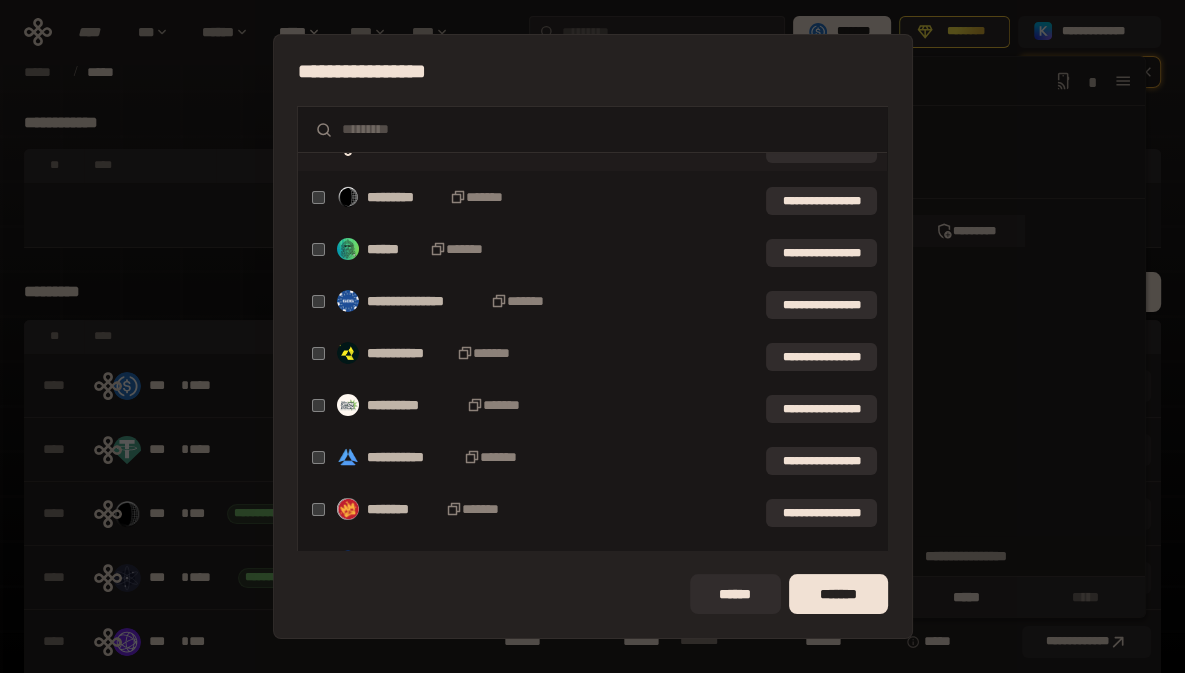 scroll, scrollTop: 54, scrollLeft: 0, axis: vertical 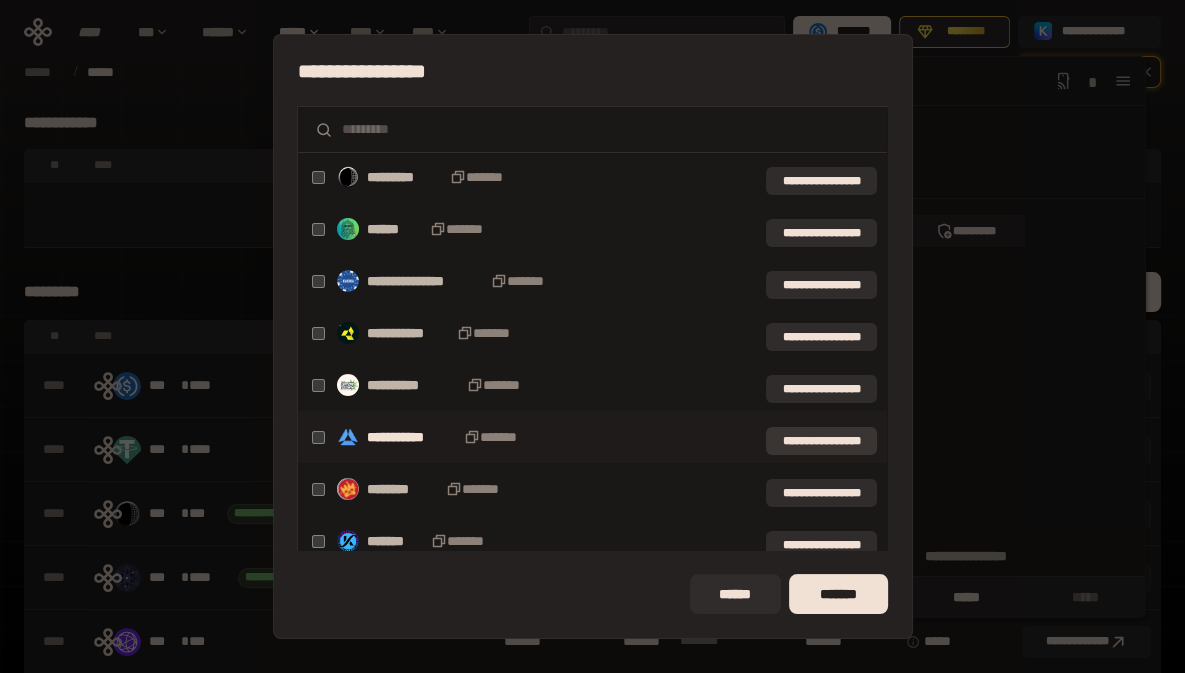 click on "**********" at bounding box center (821, 441) 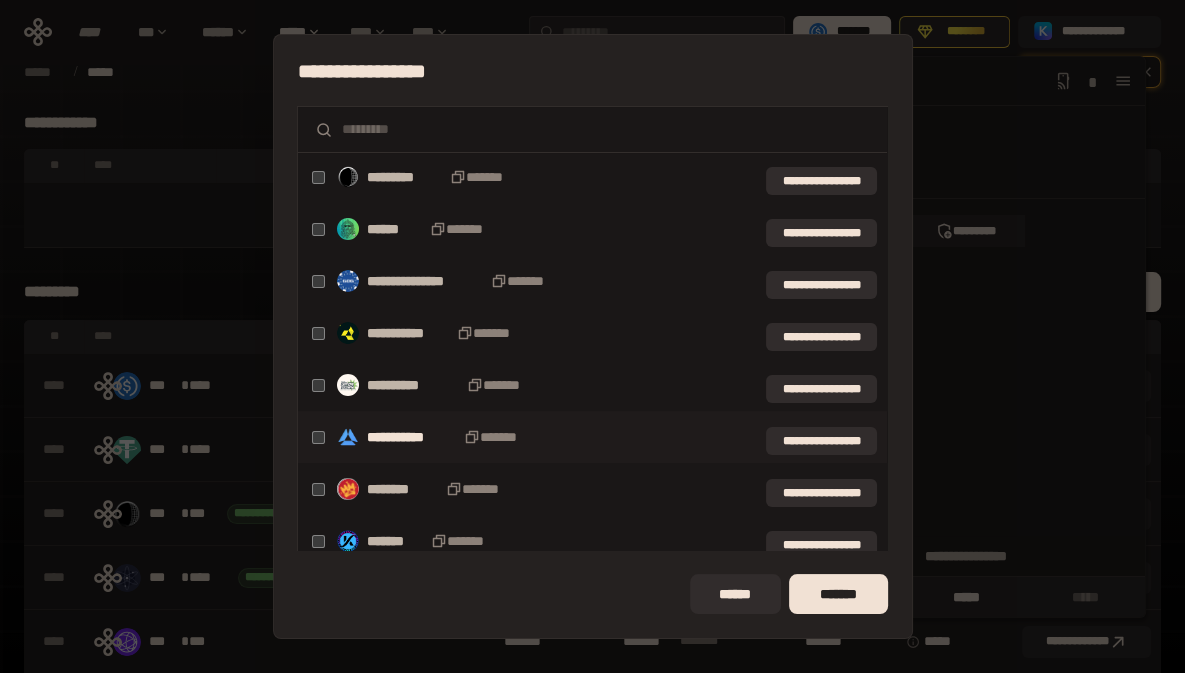 click on "[FIRST] [LAST]" at bounding box center [592, 437] 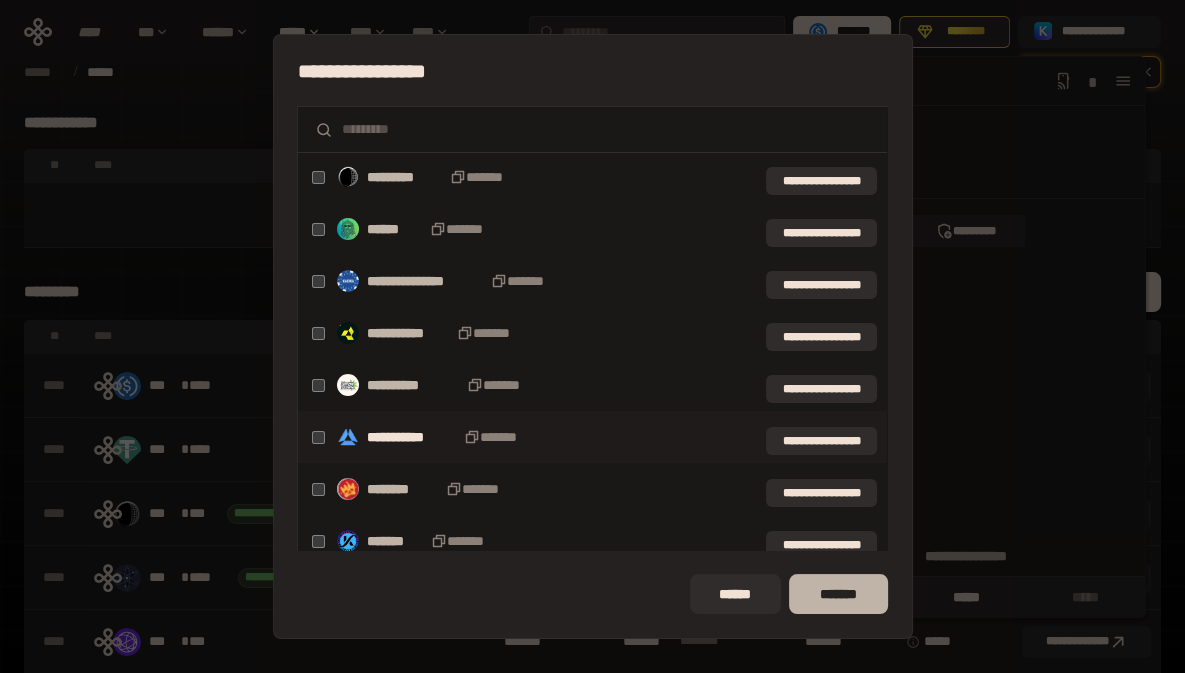 click on "*******" at bounding box center [838, 594] 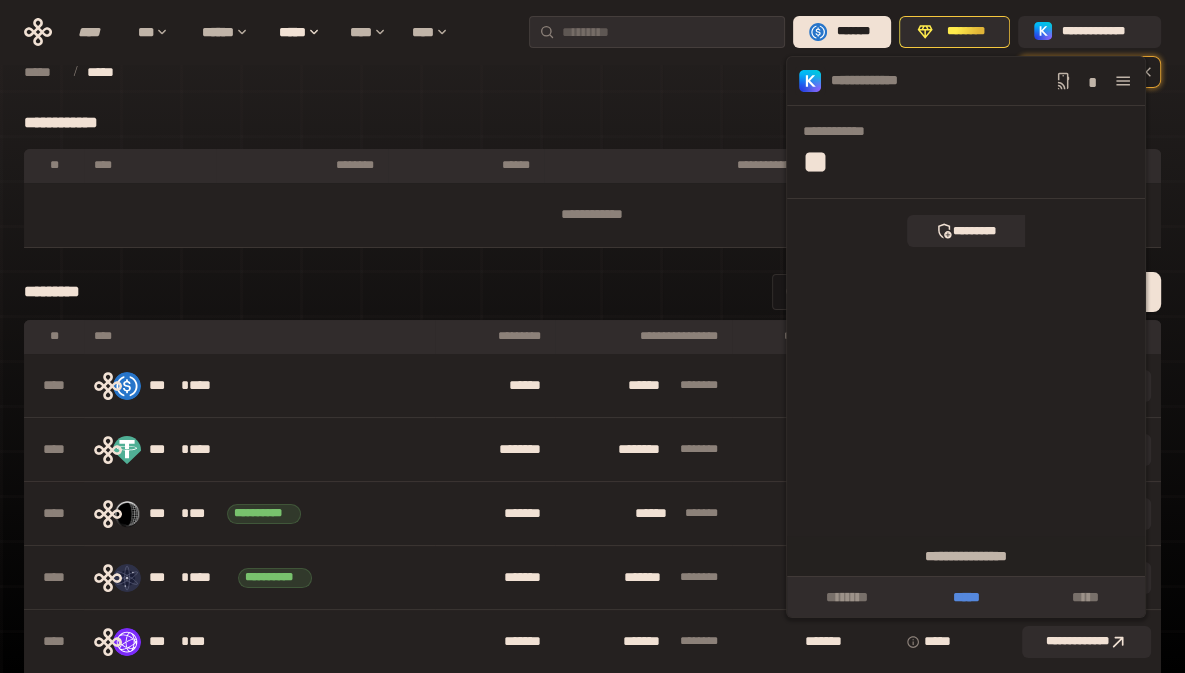 click on "*****" at bounding box center (965, 597) 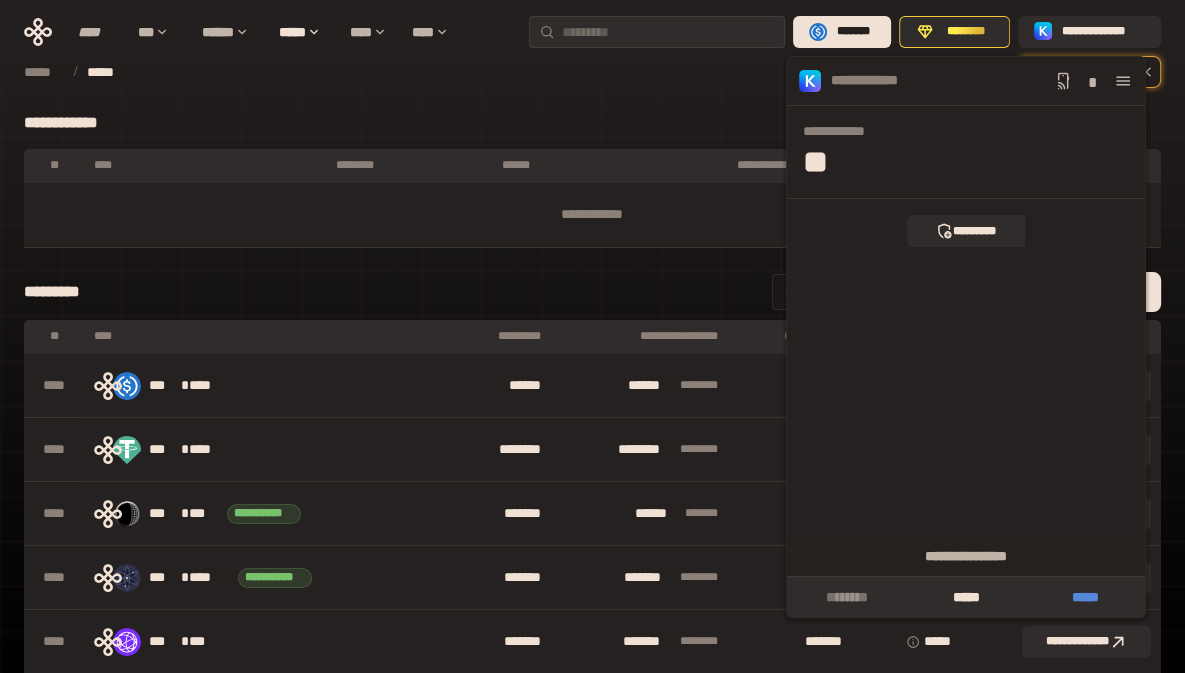 click on "*****" at bounding box center (1085, 597) 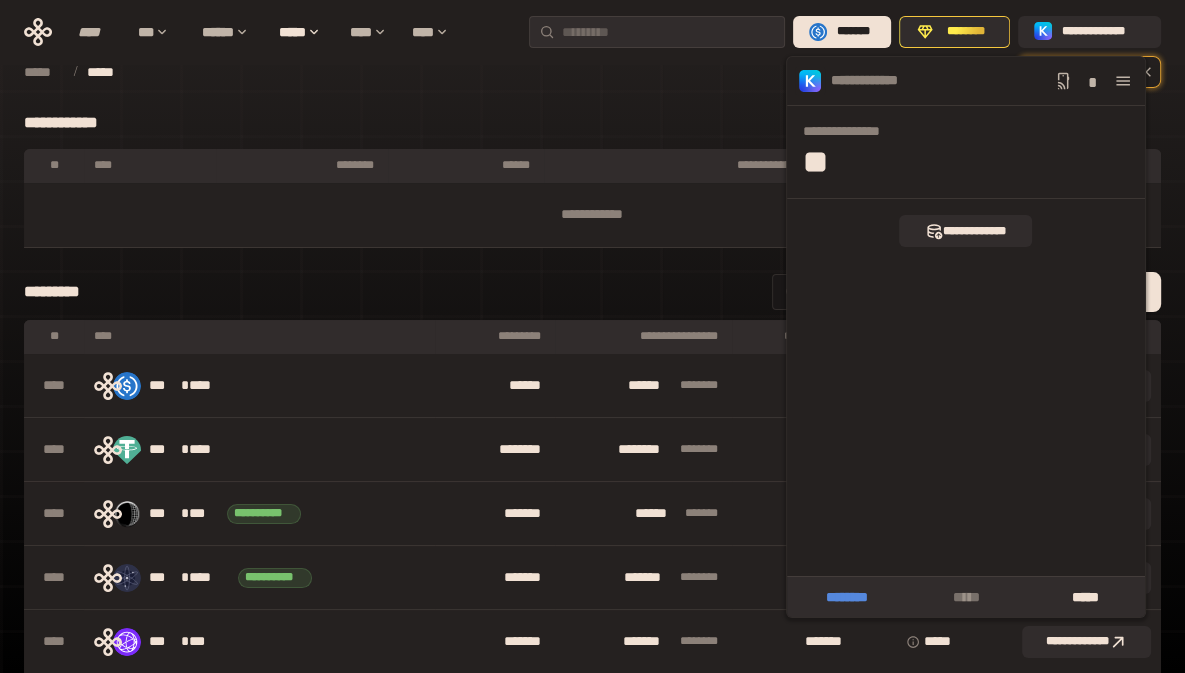 click on "********" at bounding box center [846, 597] 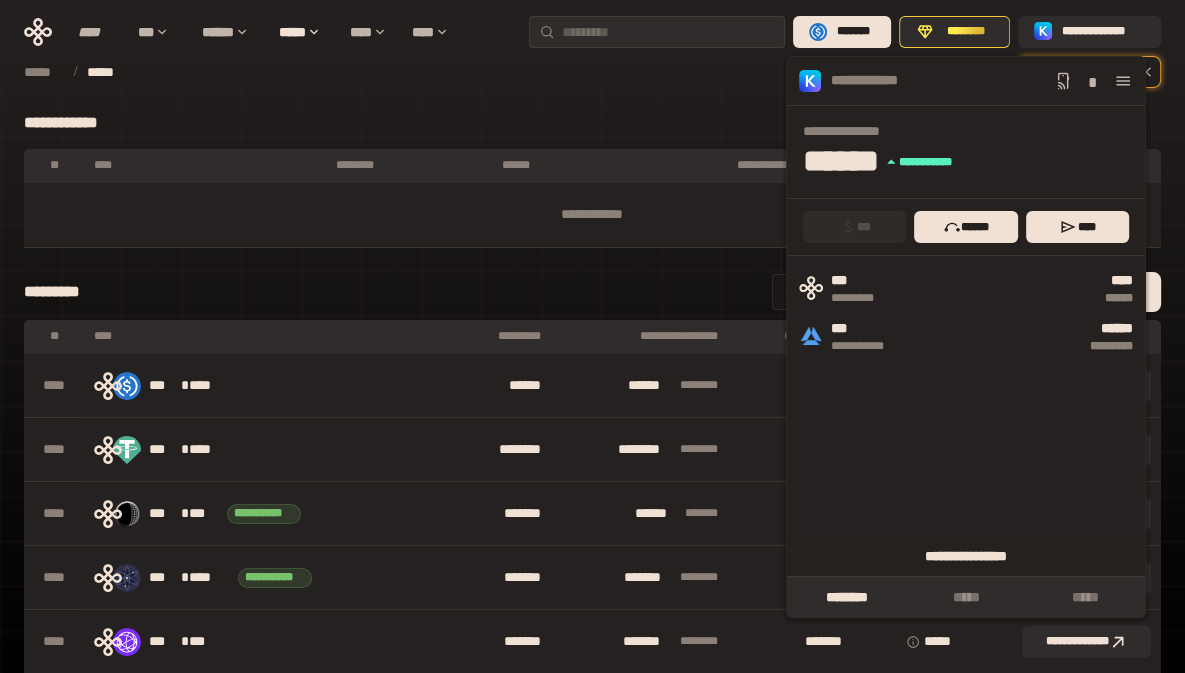 click on "**********" at bounding box center [966, 556] 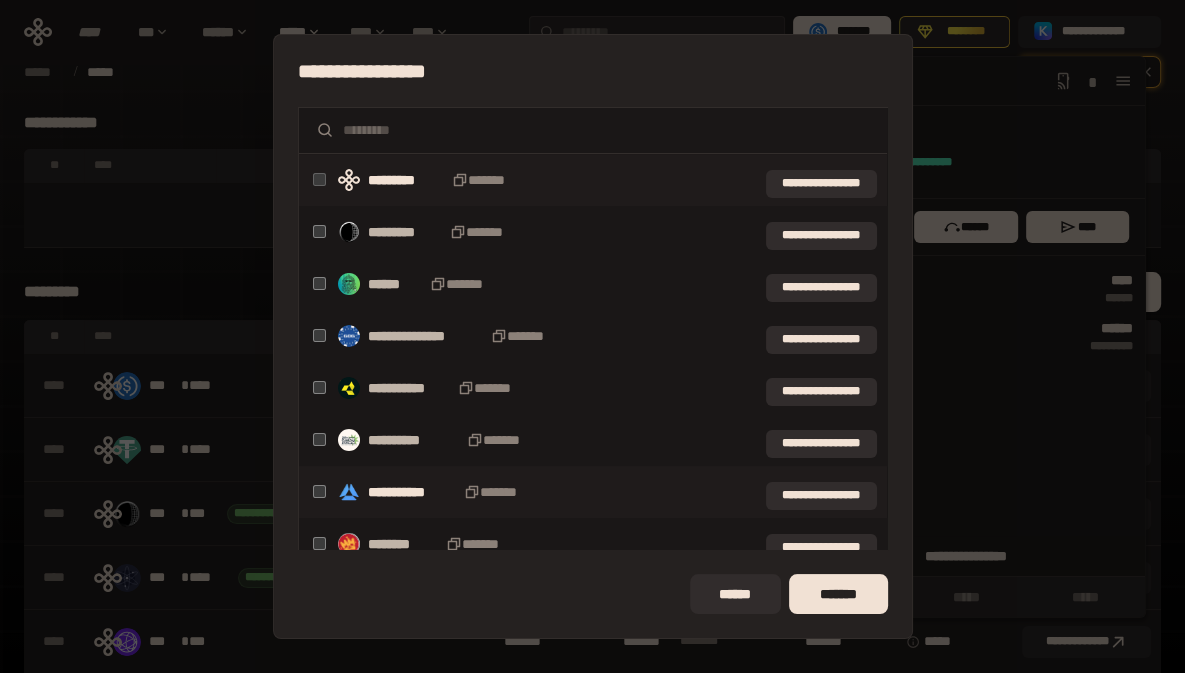 click on "[PHONE]" at bounding box center (592, 336) 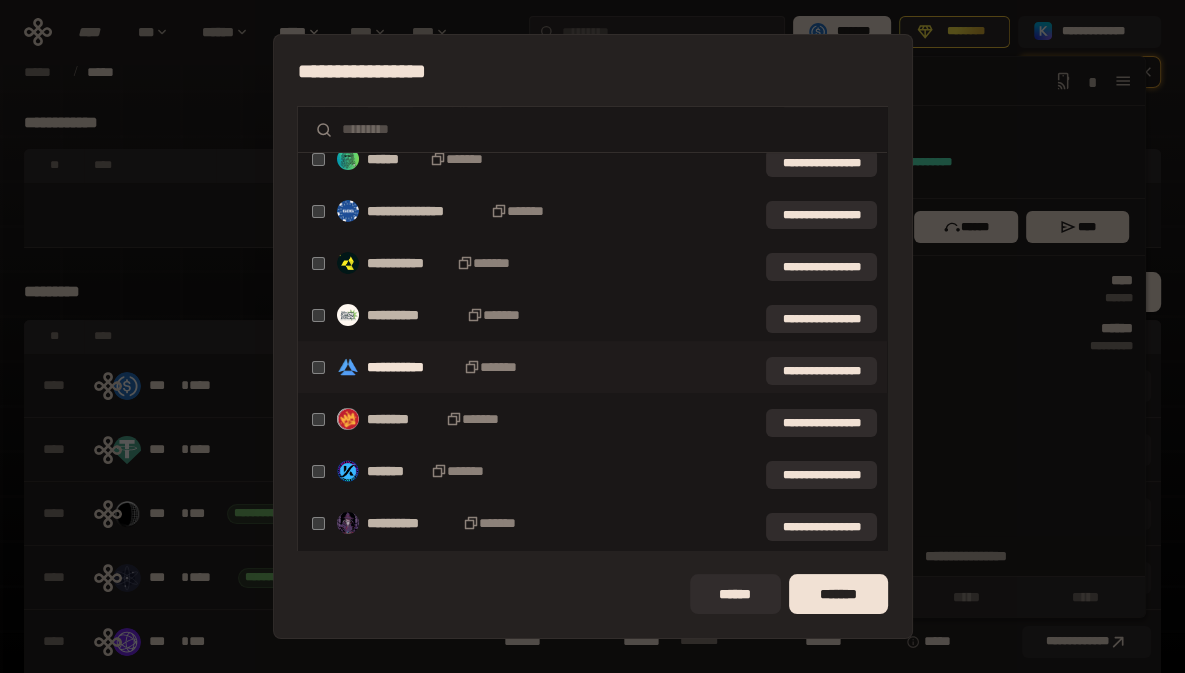 scroll, scrollTop: 0, scrollLeft: 0, axis: both 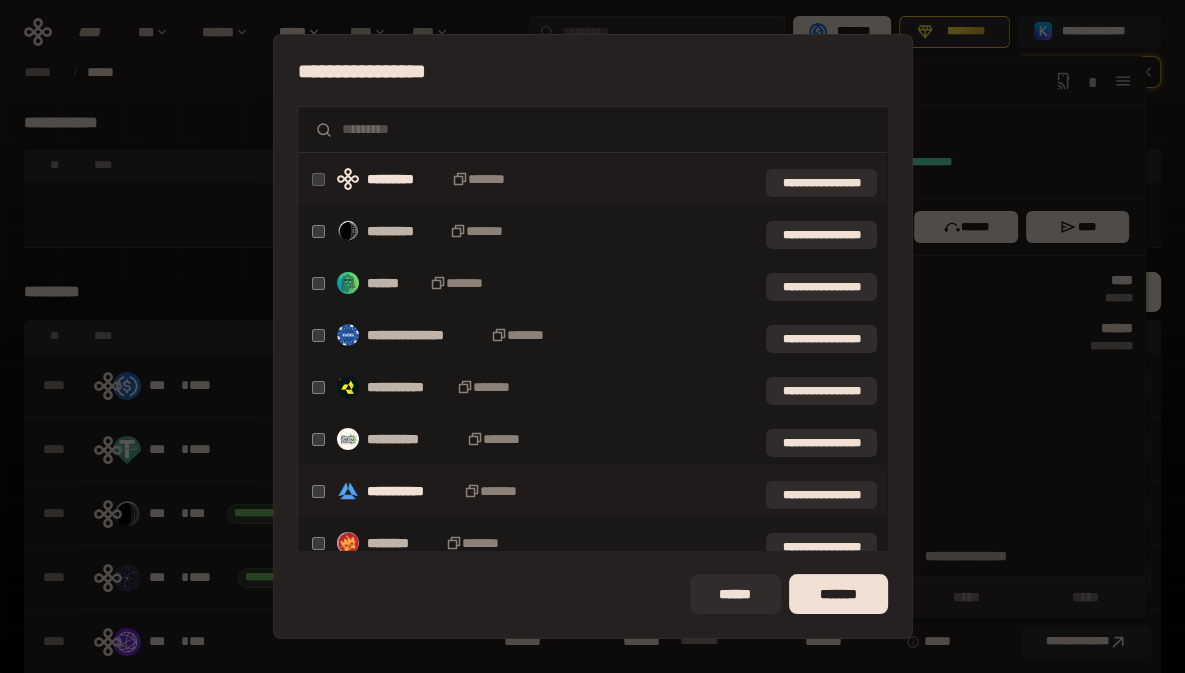 click on "[PHONE]" at bounding box center (592, 336) 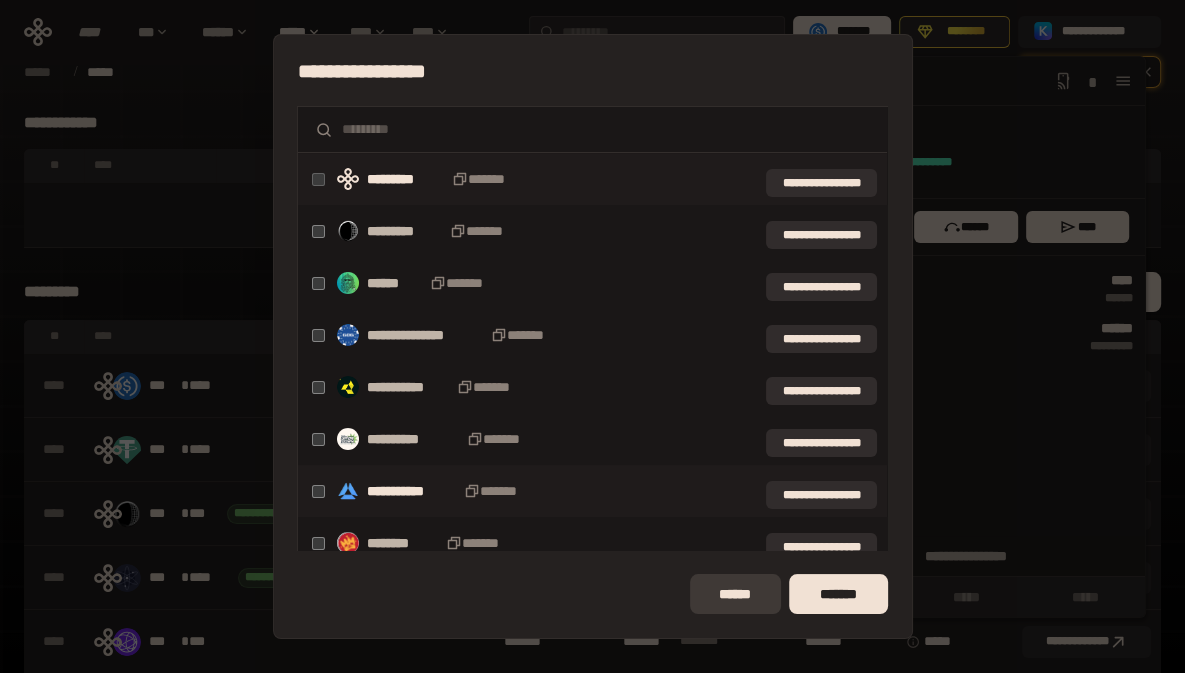 click on "******" at bounding box center (735, 594) 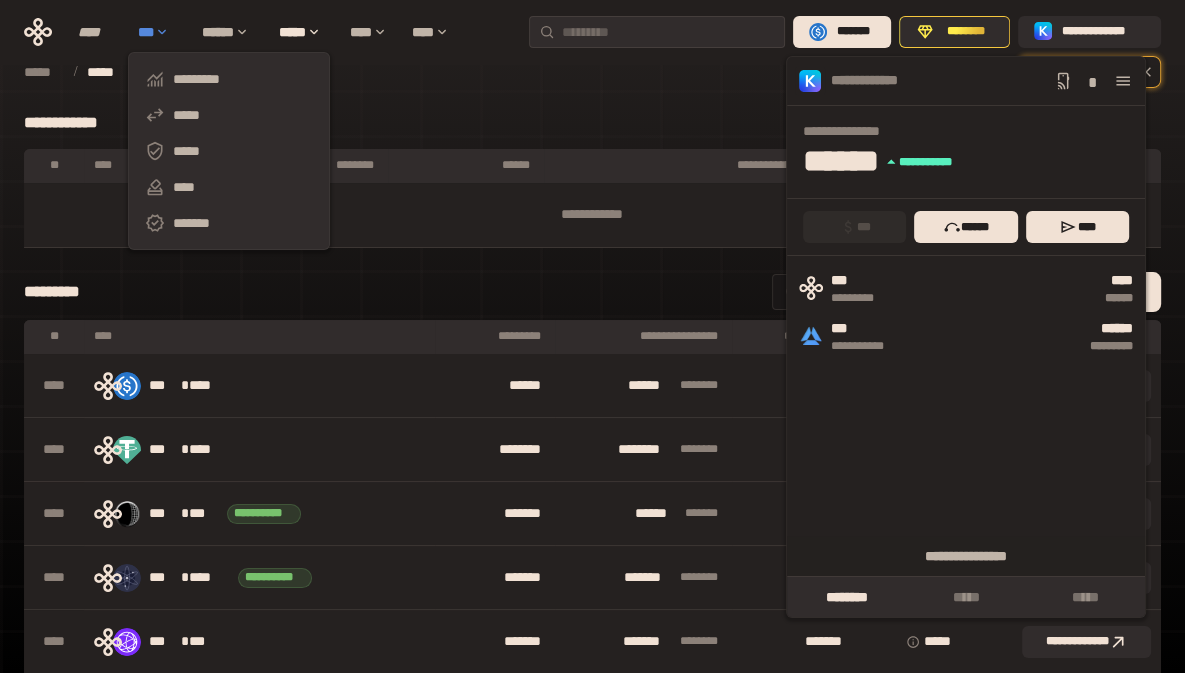click 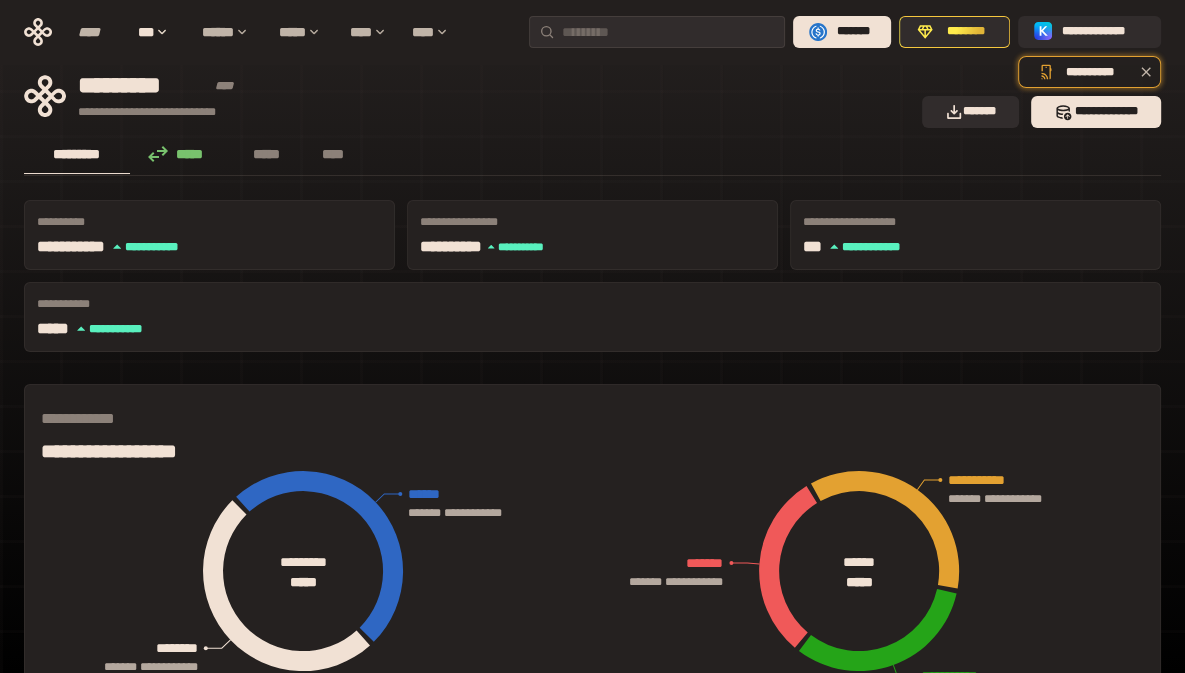 click on "********* ***** ***** ****" at bounding box center (592, 156) 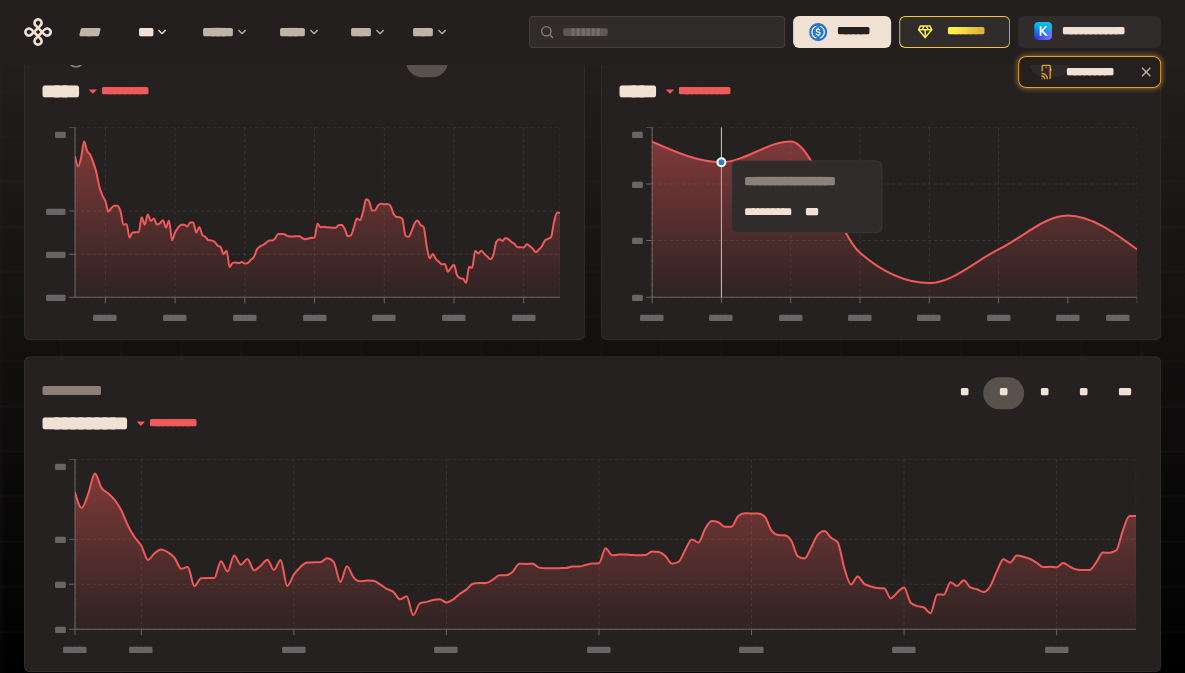 scroll, scrollTop: 1192, scrollLeft: 0, axis: vertical 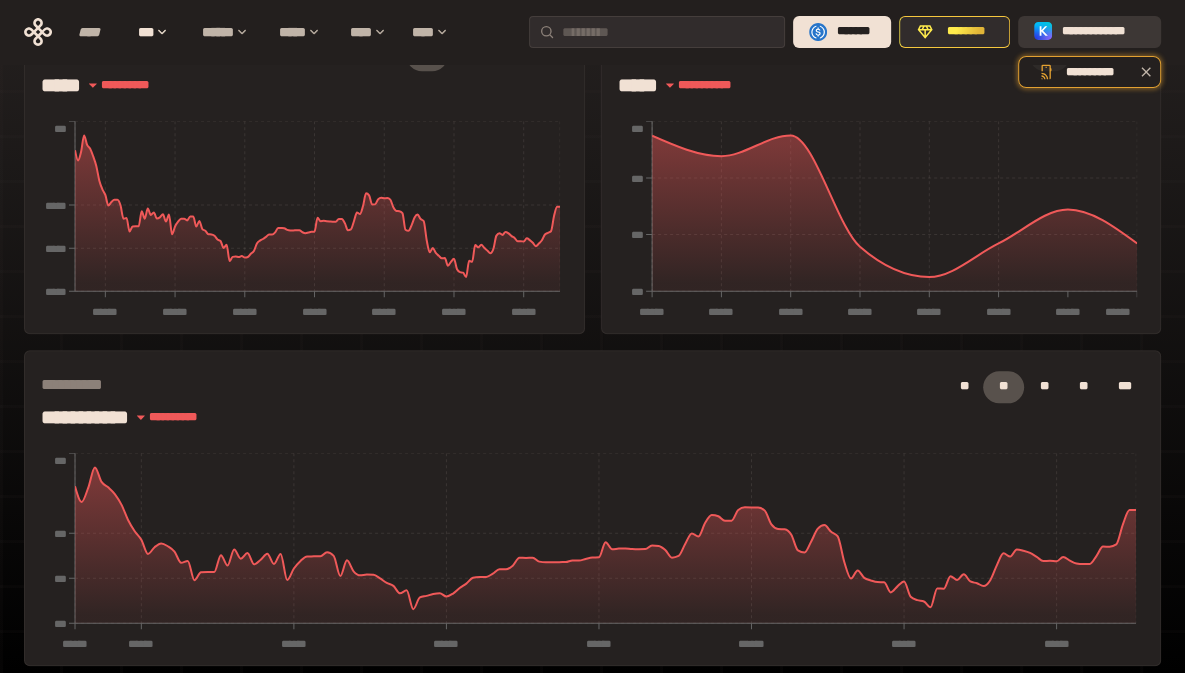 click on "**********" at bounding box center [1103, 32] 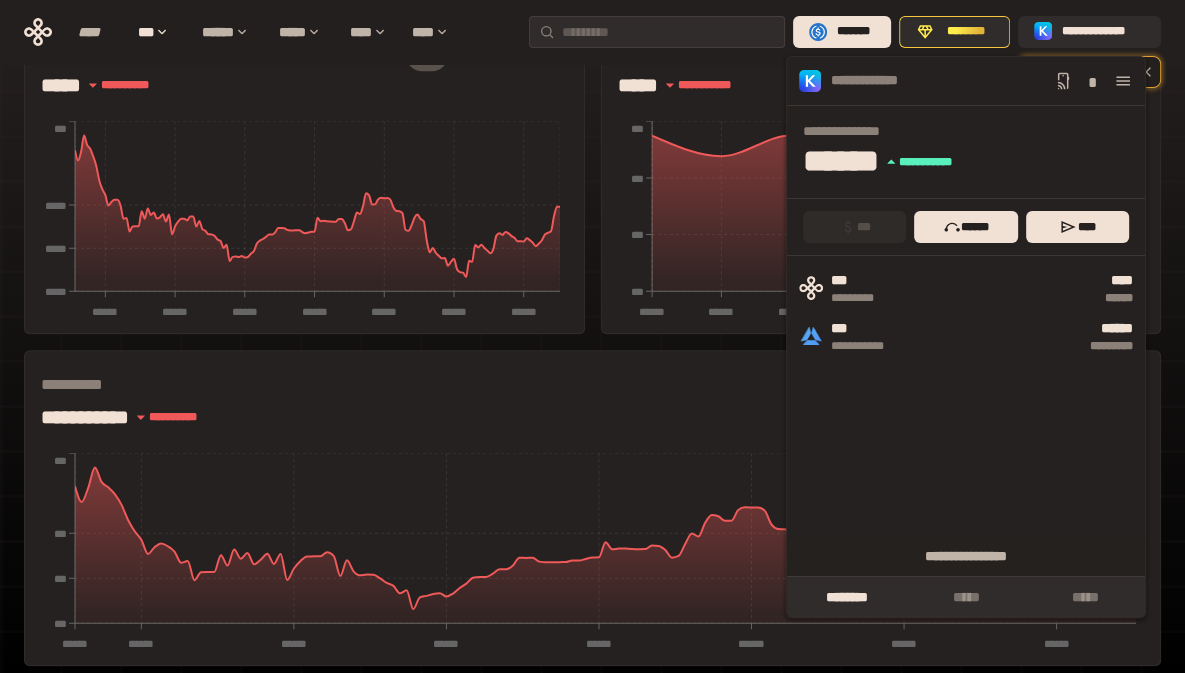 click 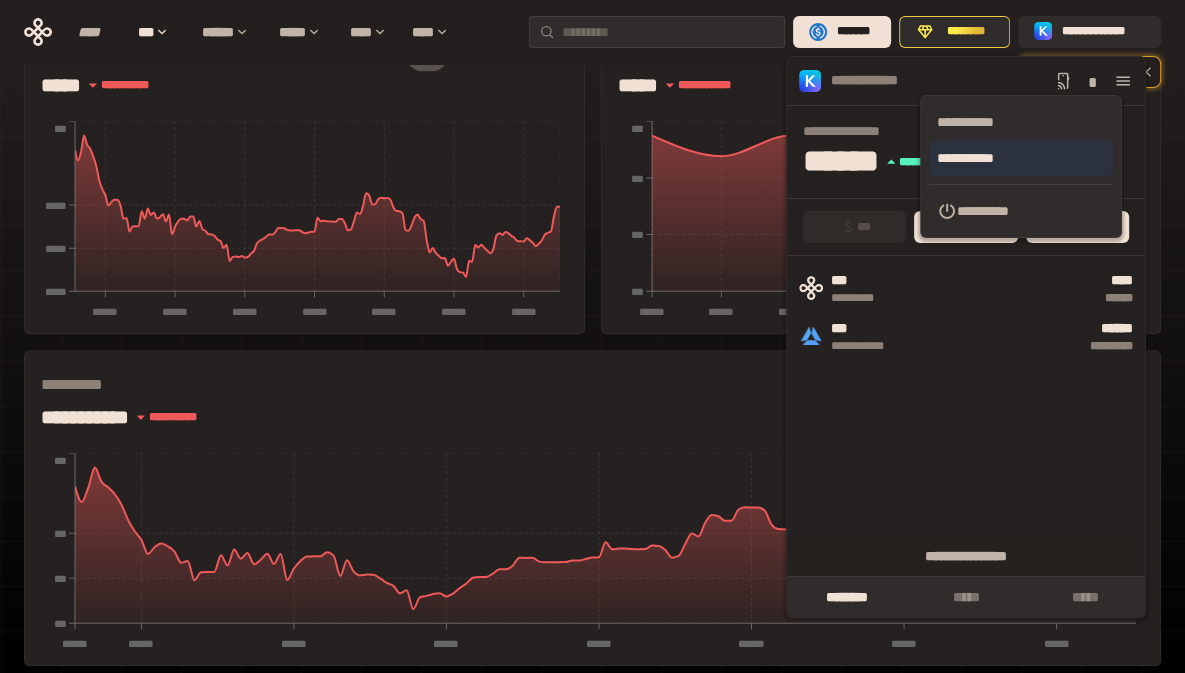 click on "**********" at bounding box center (1021, 158) 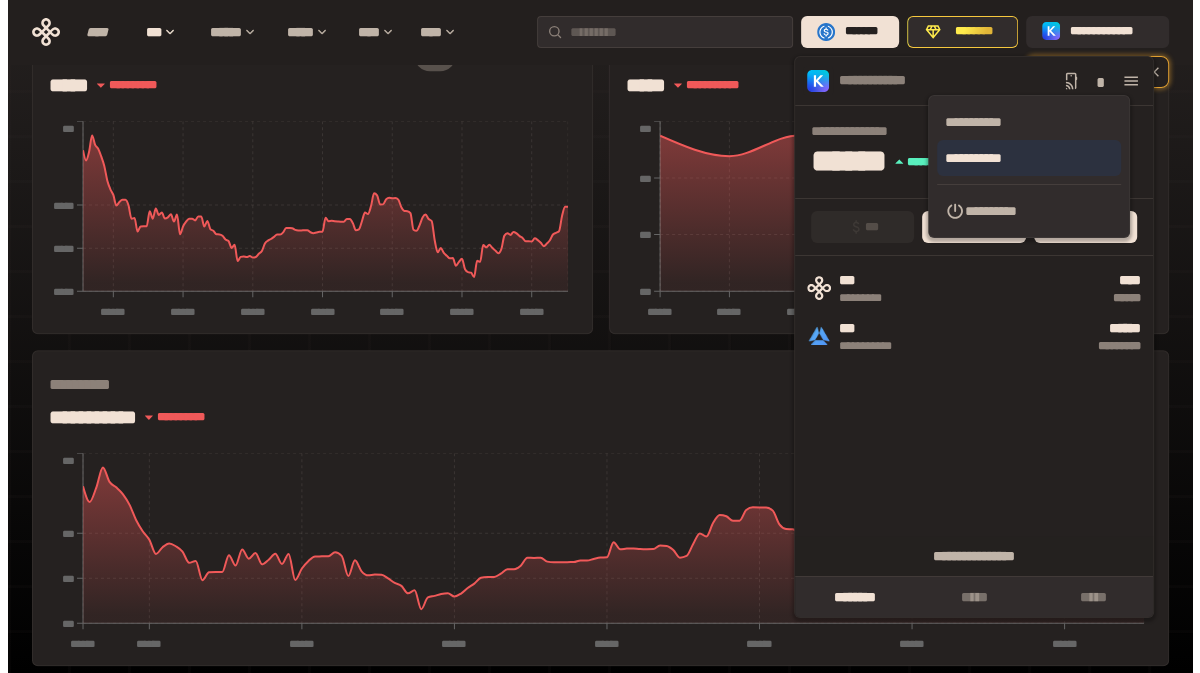 scroll, scrollTop: 0, scrollLeft: 0, axis: both 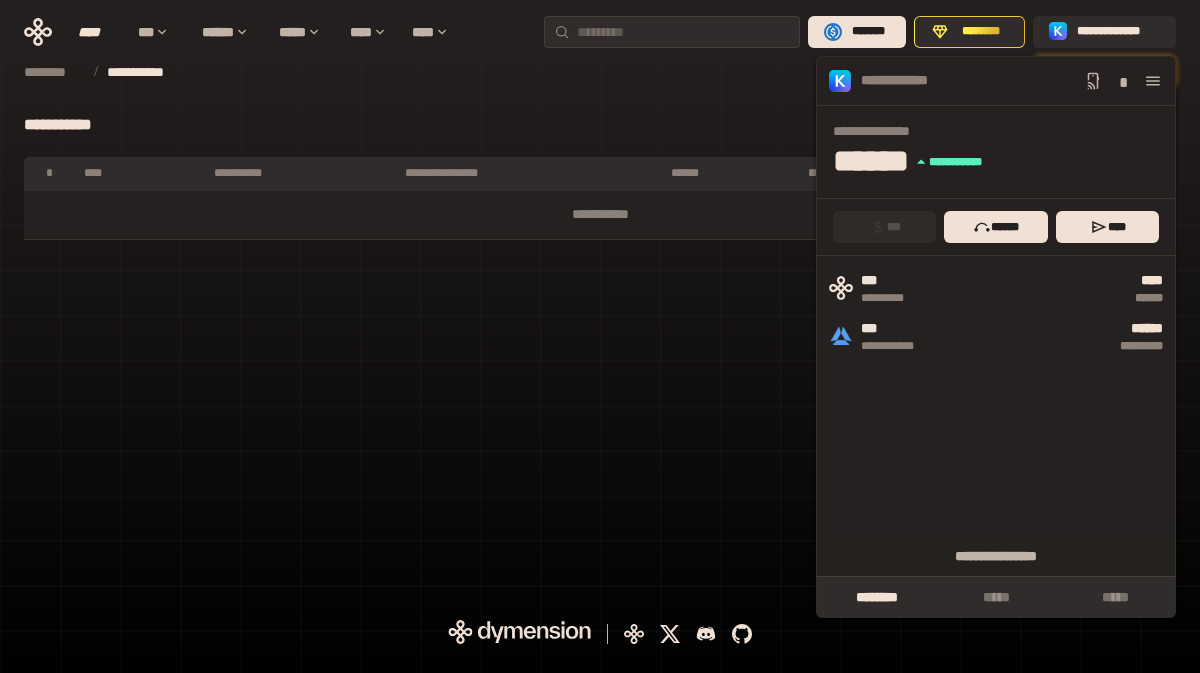 click 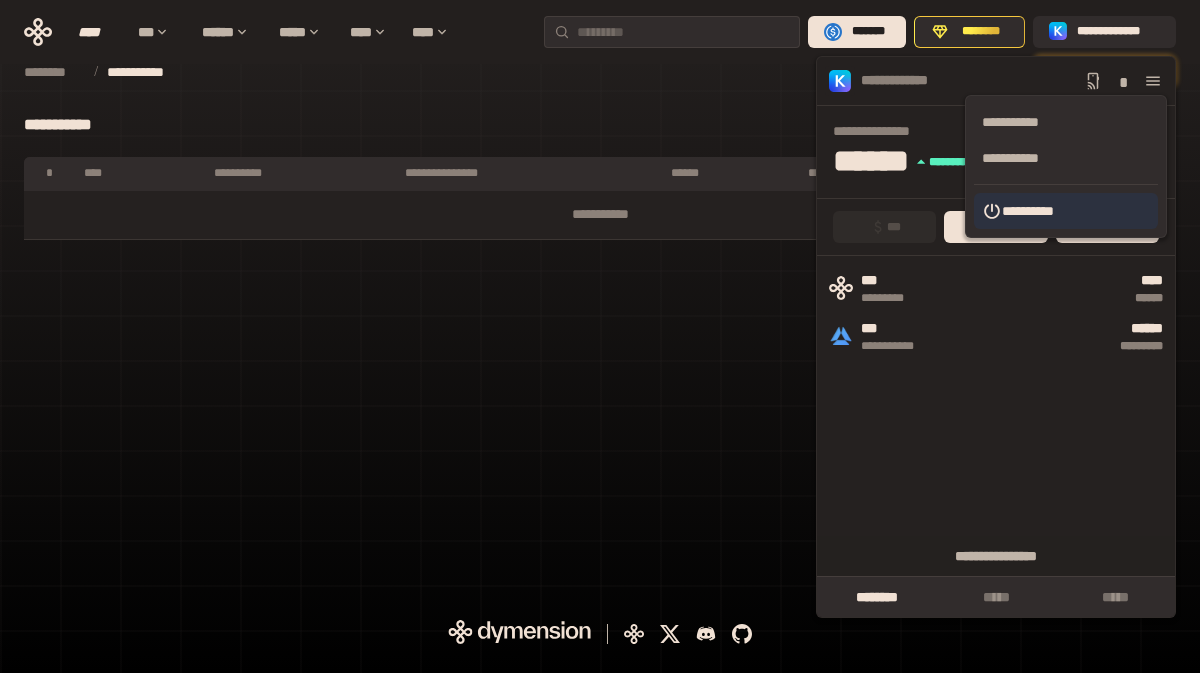 click on "**********" at bounding box center [1066, 211] 